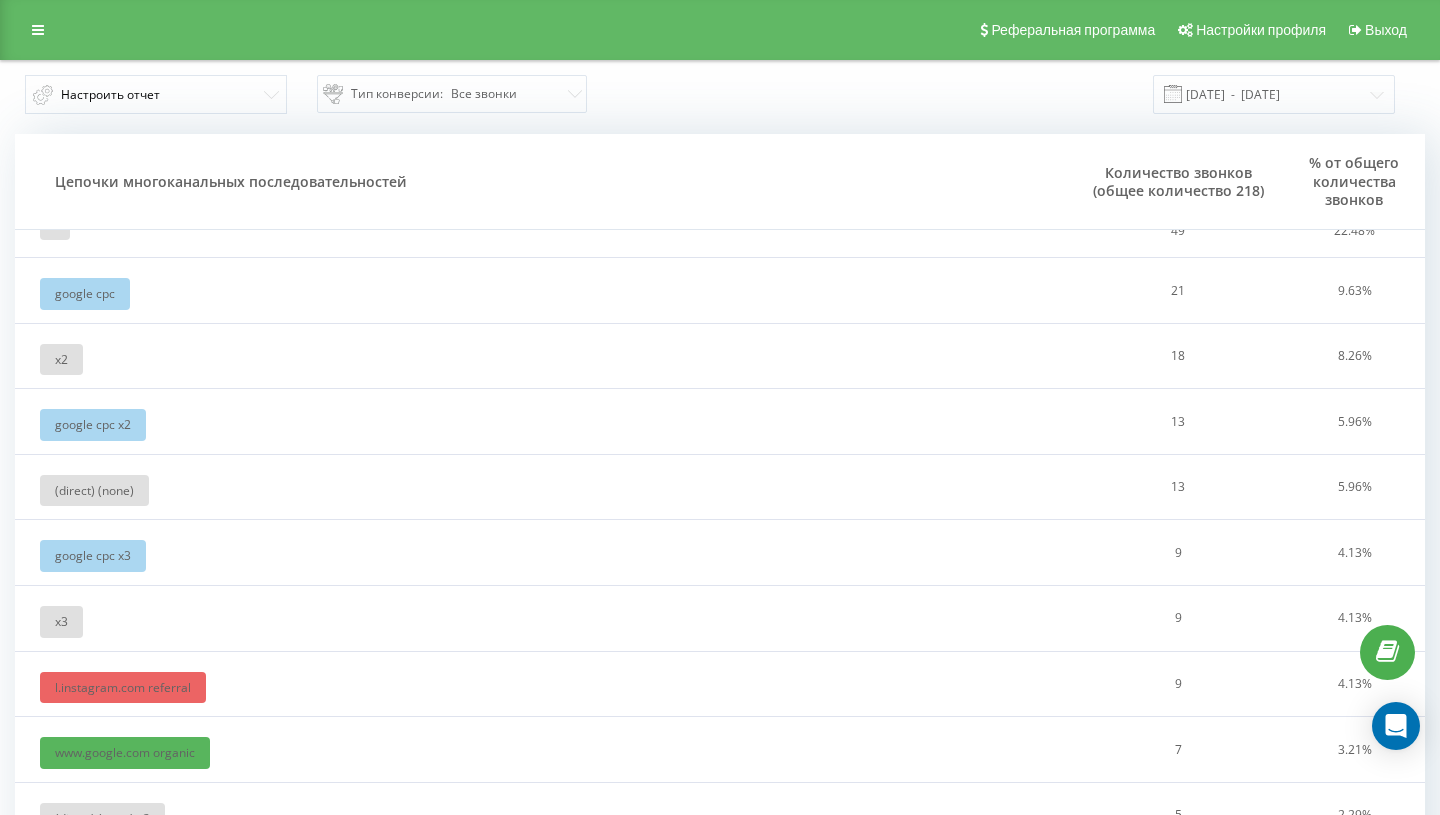 scroll, scrollTop: 0, scrollLeft: 0, axis: both 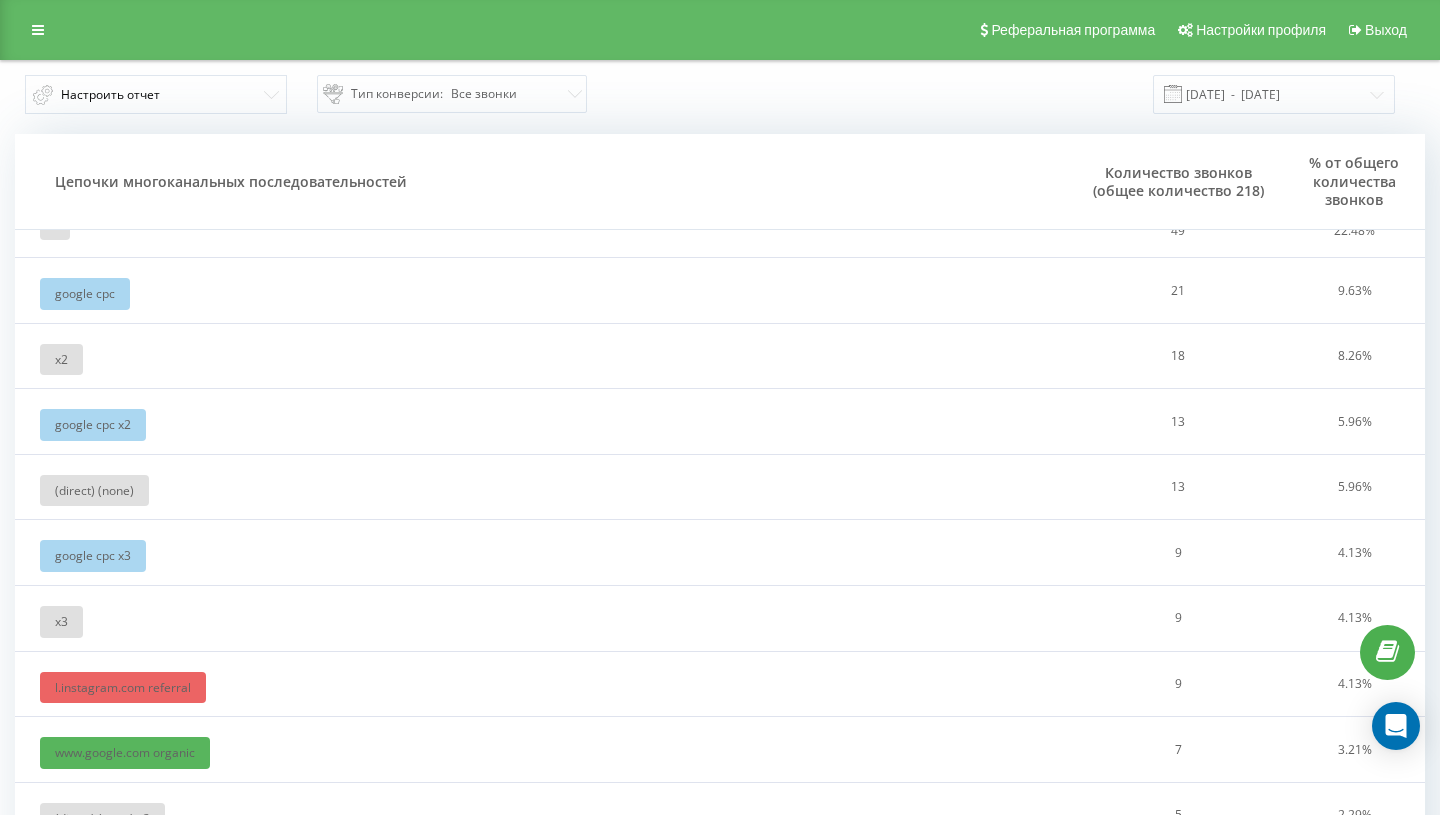 click on "google   cpc" at bounding box center (544, 291) 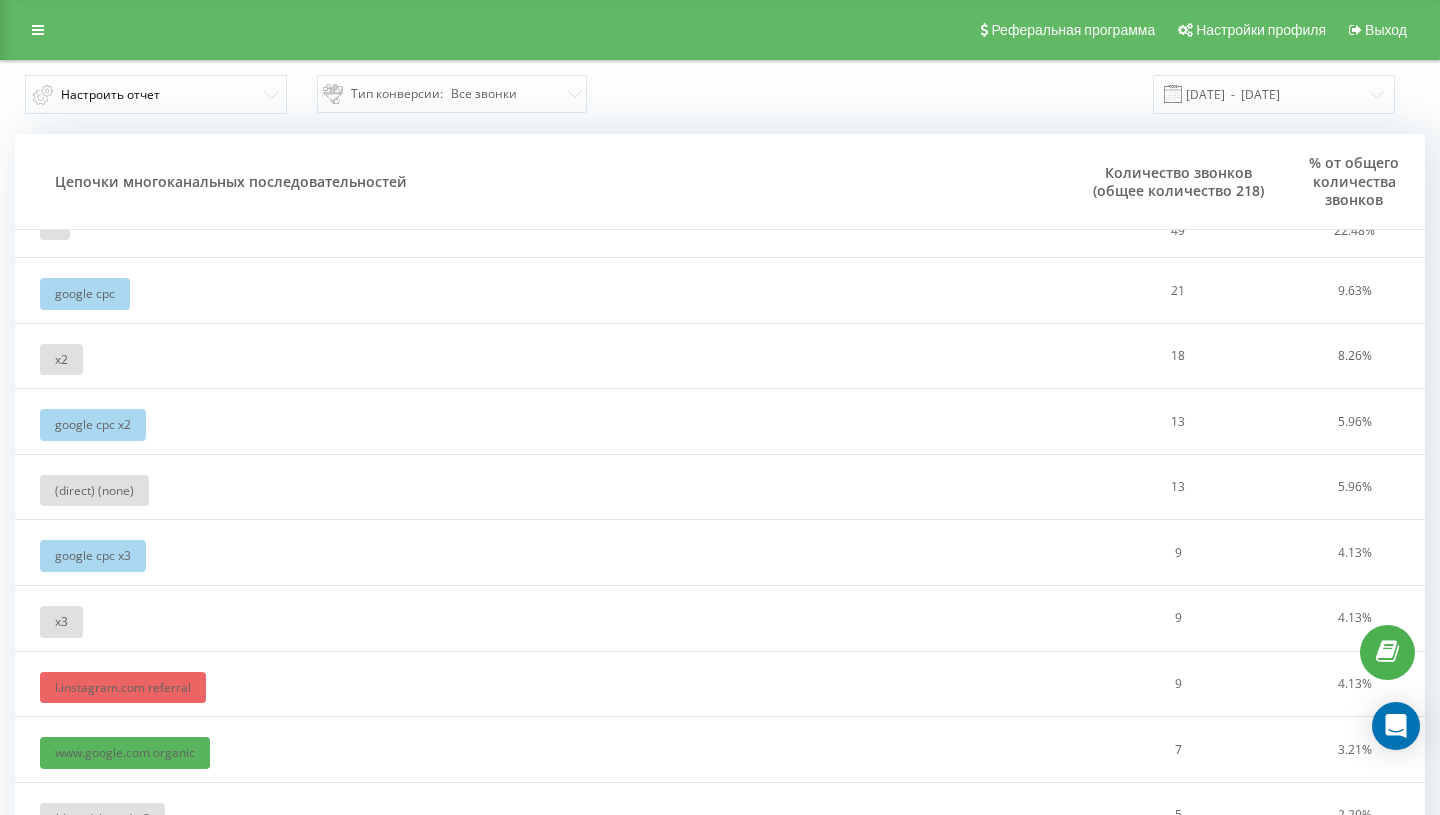 click on "google   cpc" at bounding box center (544, 291) 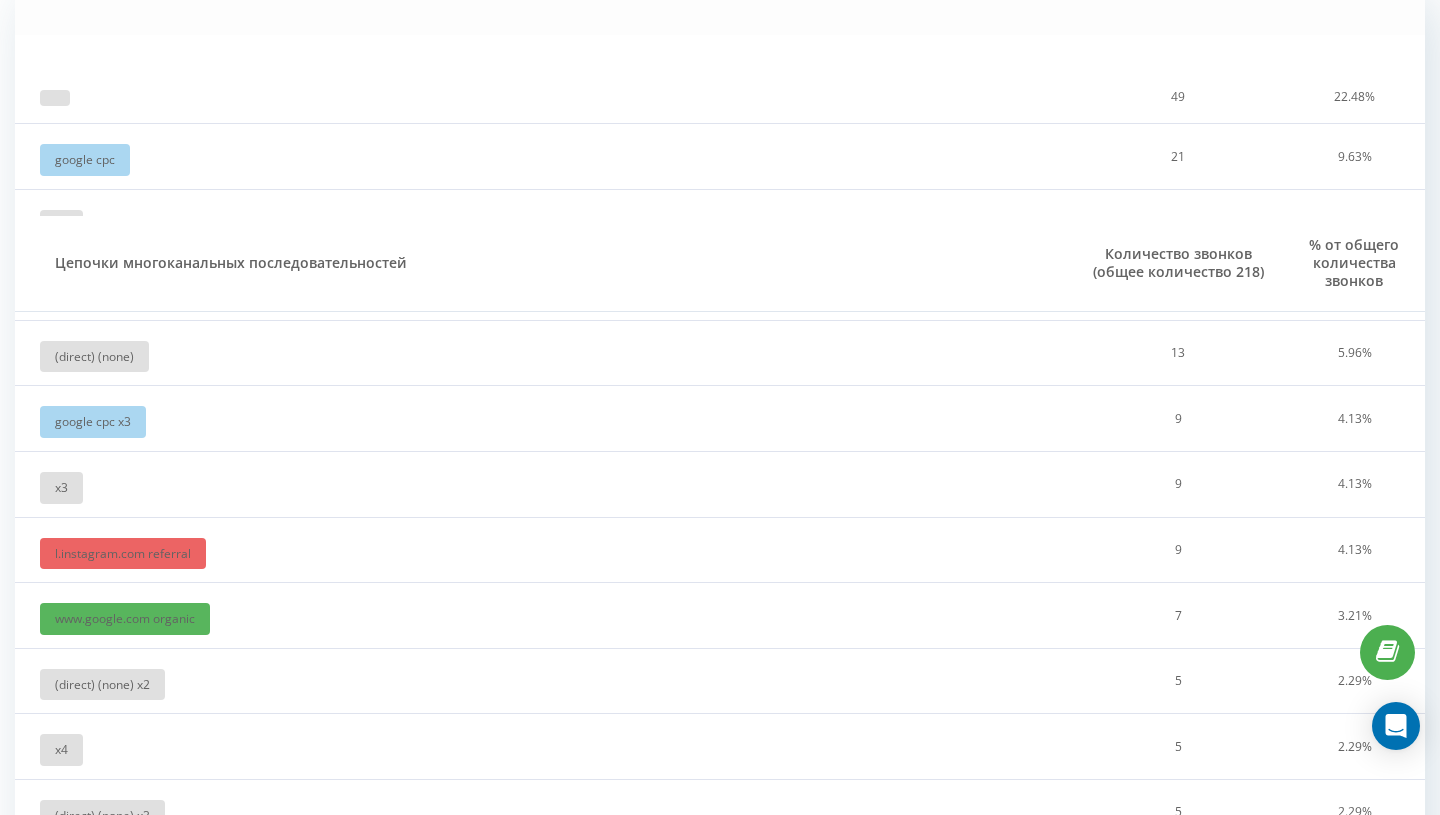 scroll, scrollTop: 0, scrollLeft: 0, axis: both 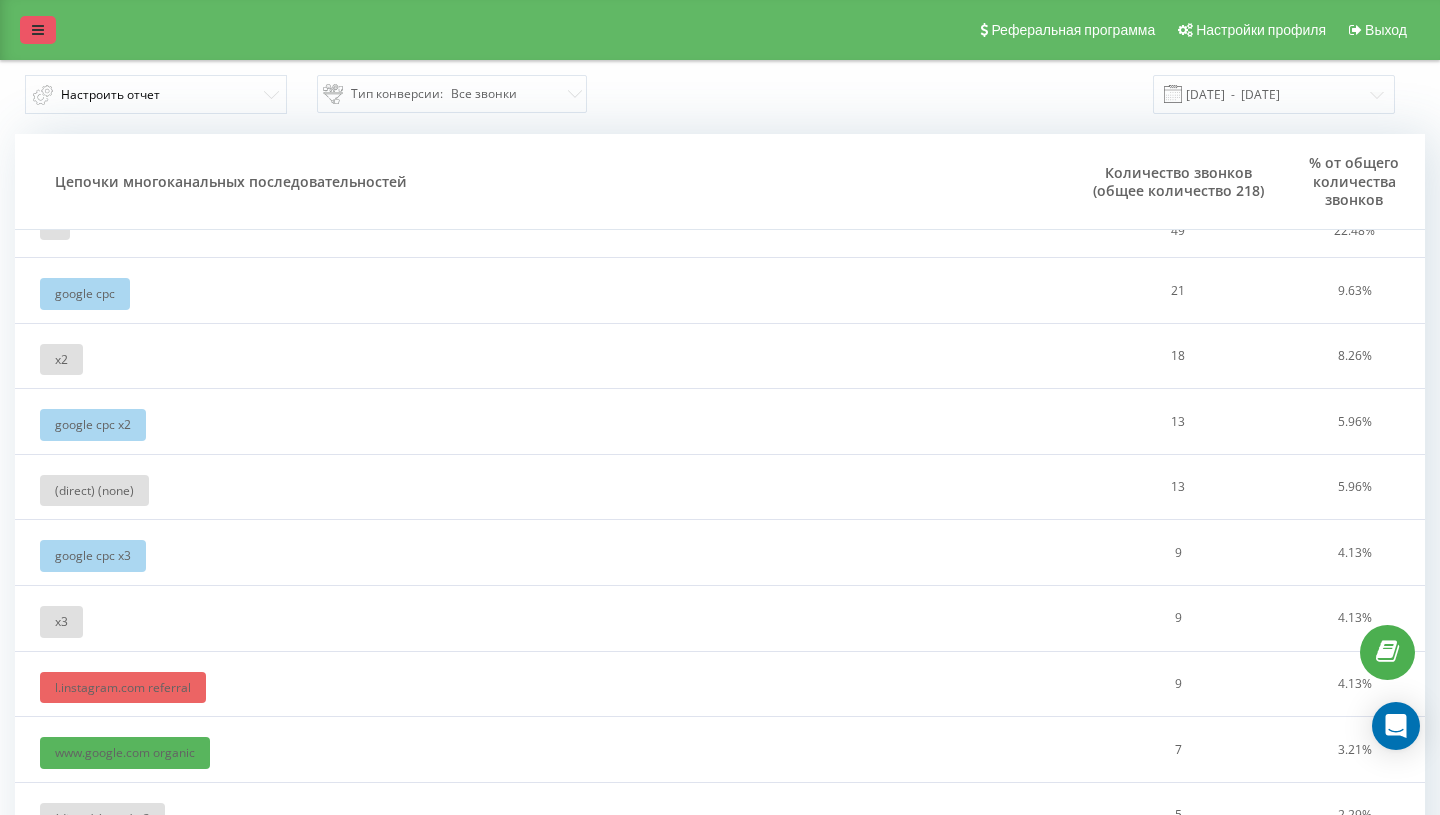 click at bounding box center [38, 30] 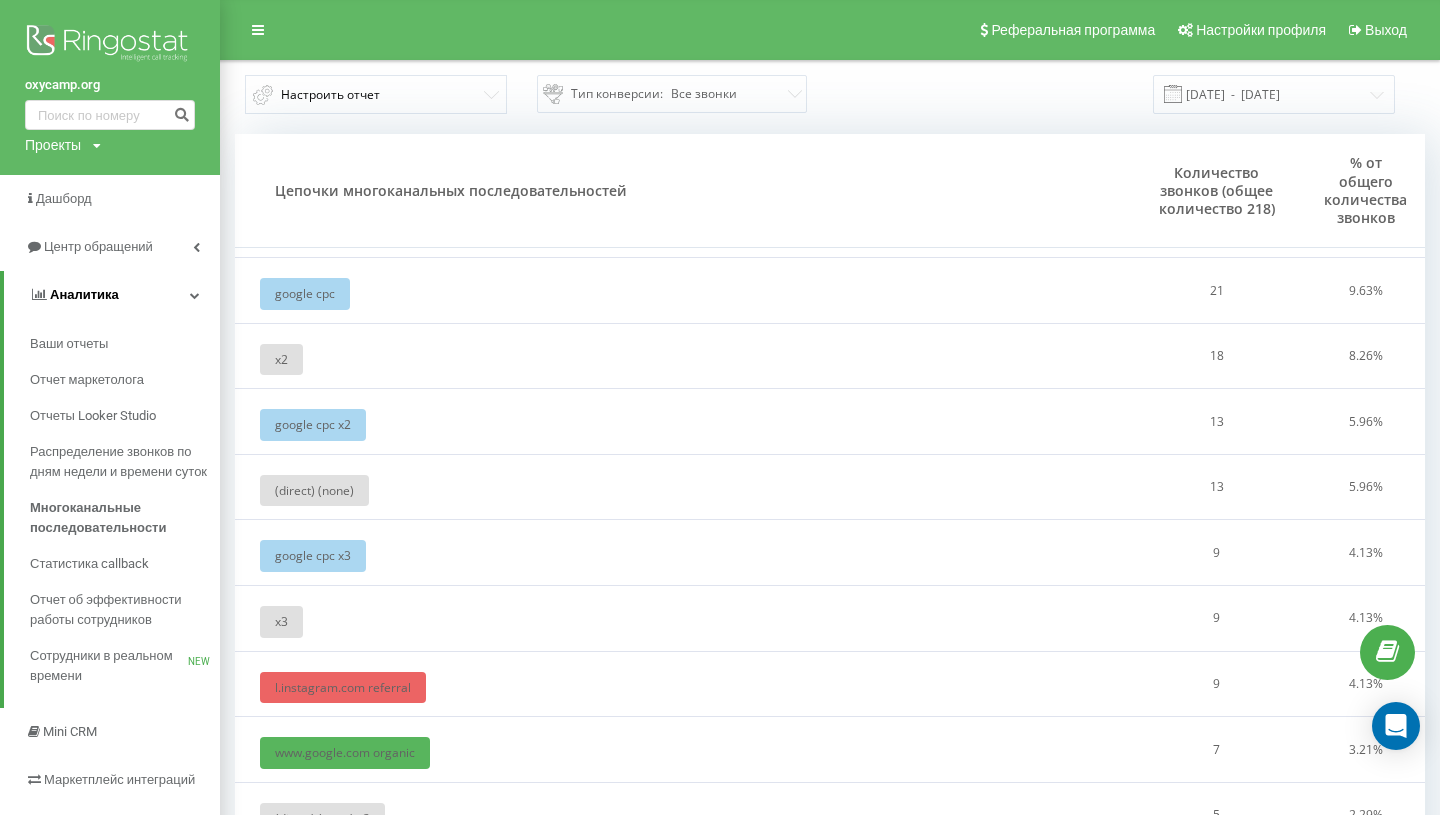 click on "Аналитика" at bounding box center [84, 294] 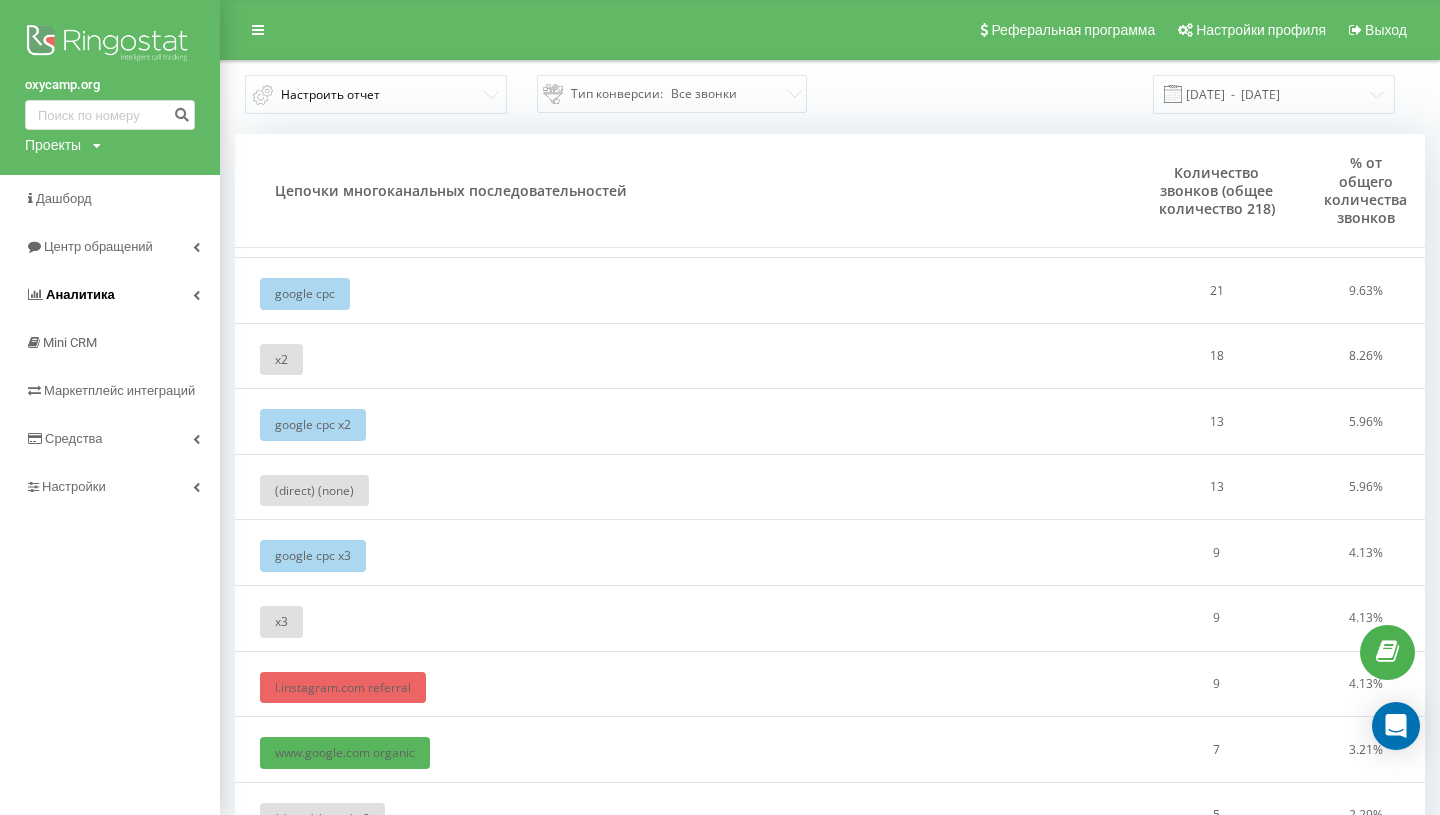 click on "Аналитика" at bounding box center [80, 294] 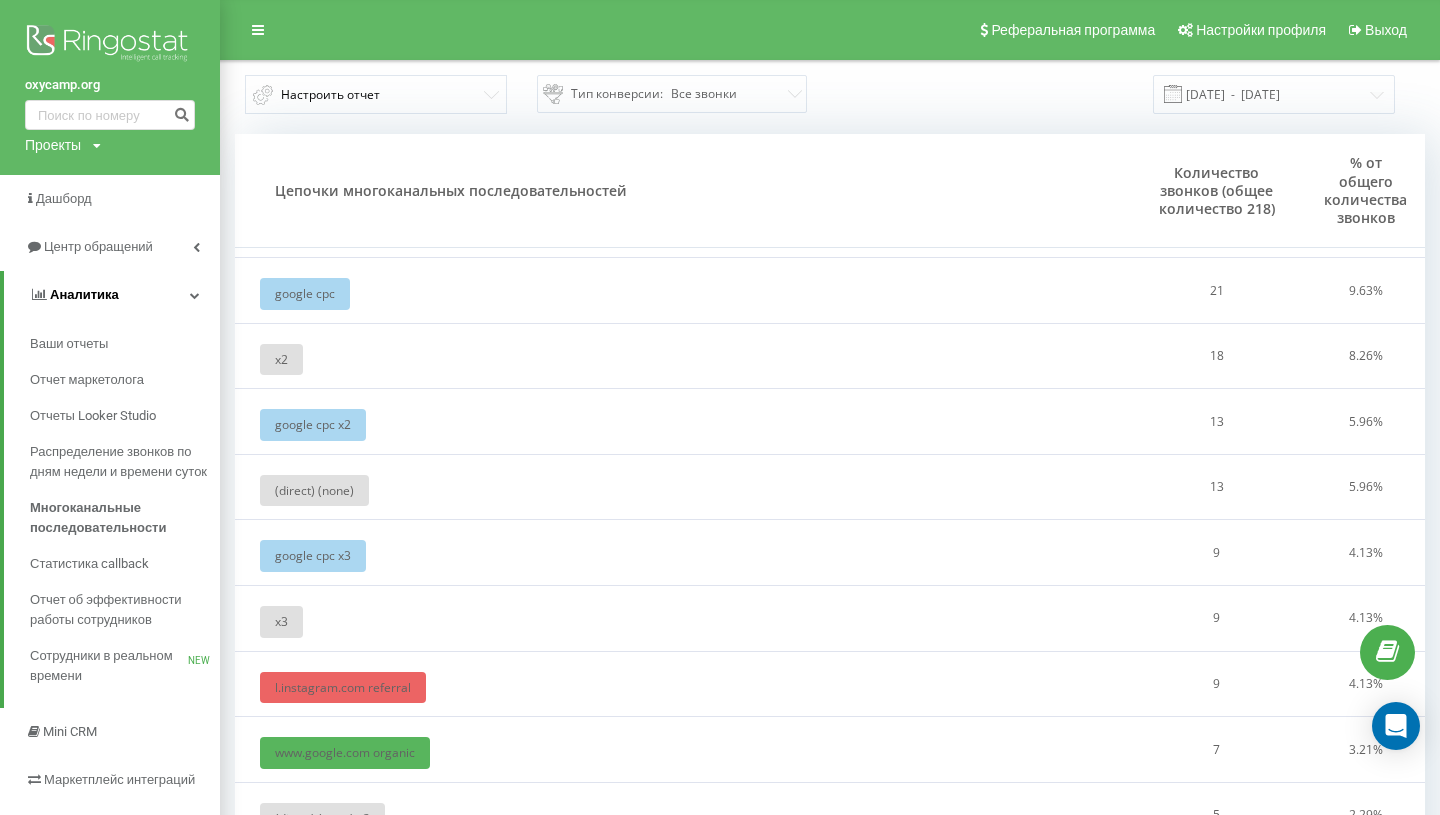 click on "Аналитика" at bounding box center (84, 294) 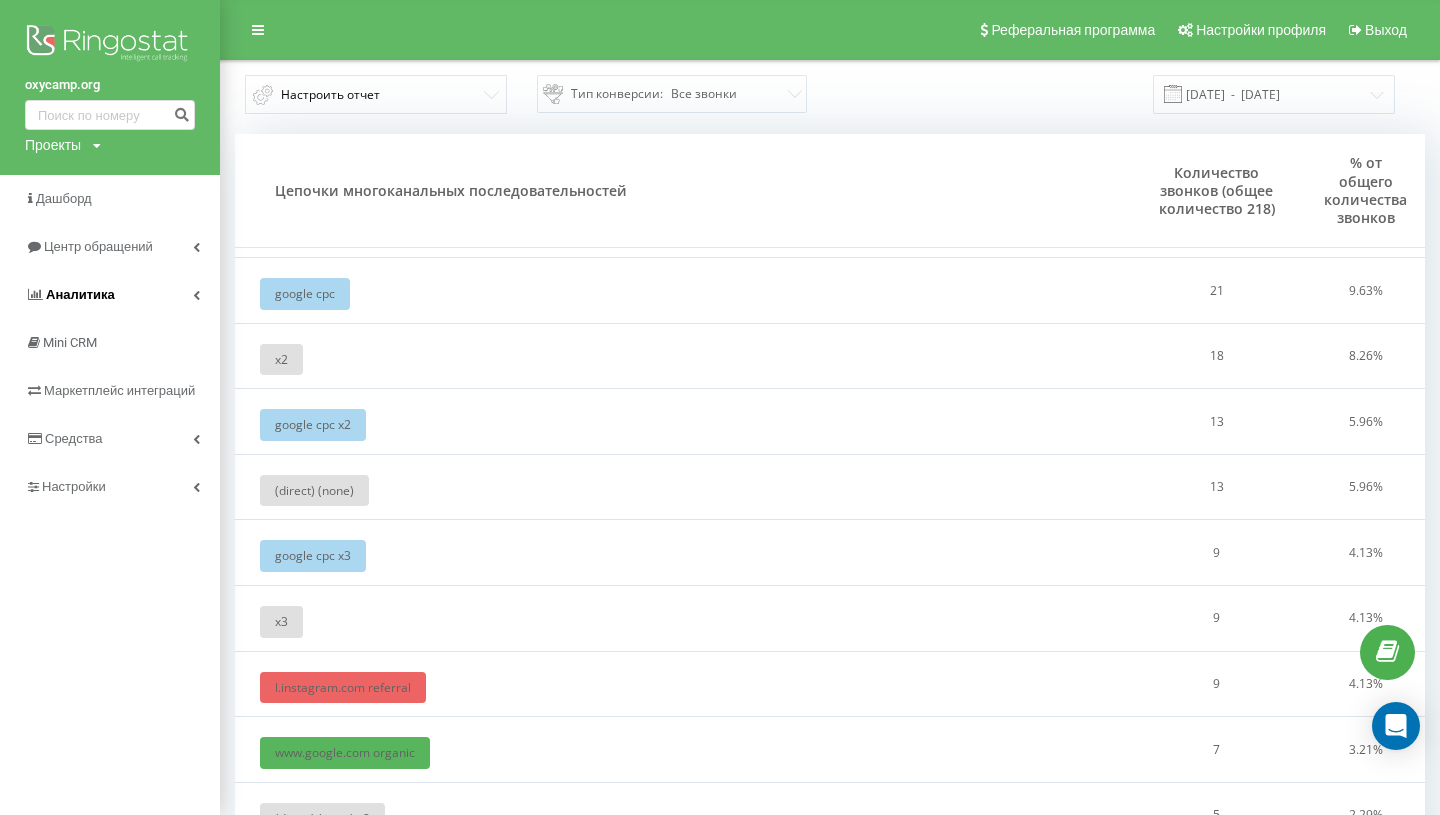 click on "Аналитика" at bounding box center (80, 294) 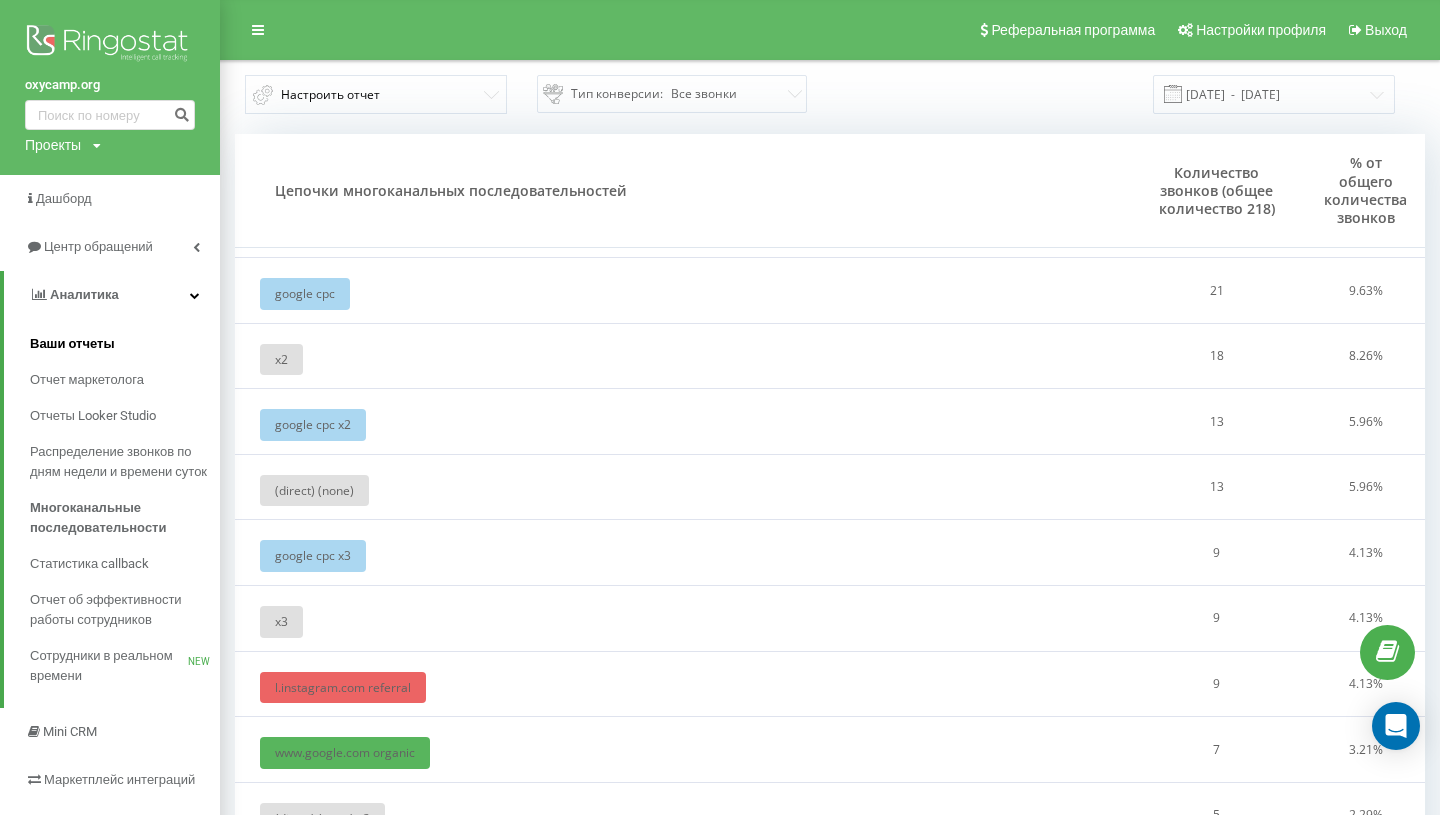 click on "Ваши отчеты" at bounding box center [72, 344] 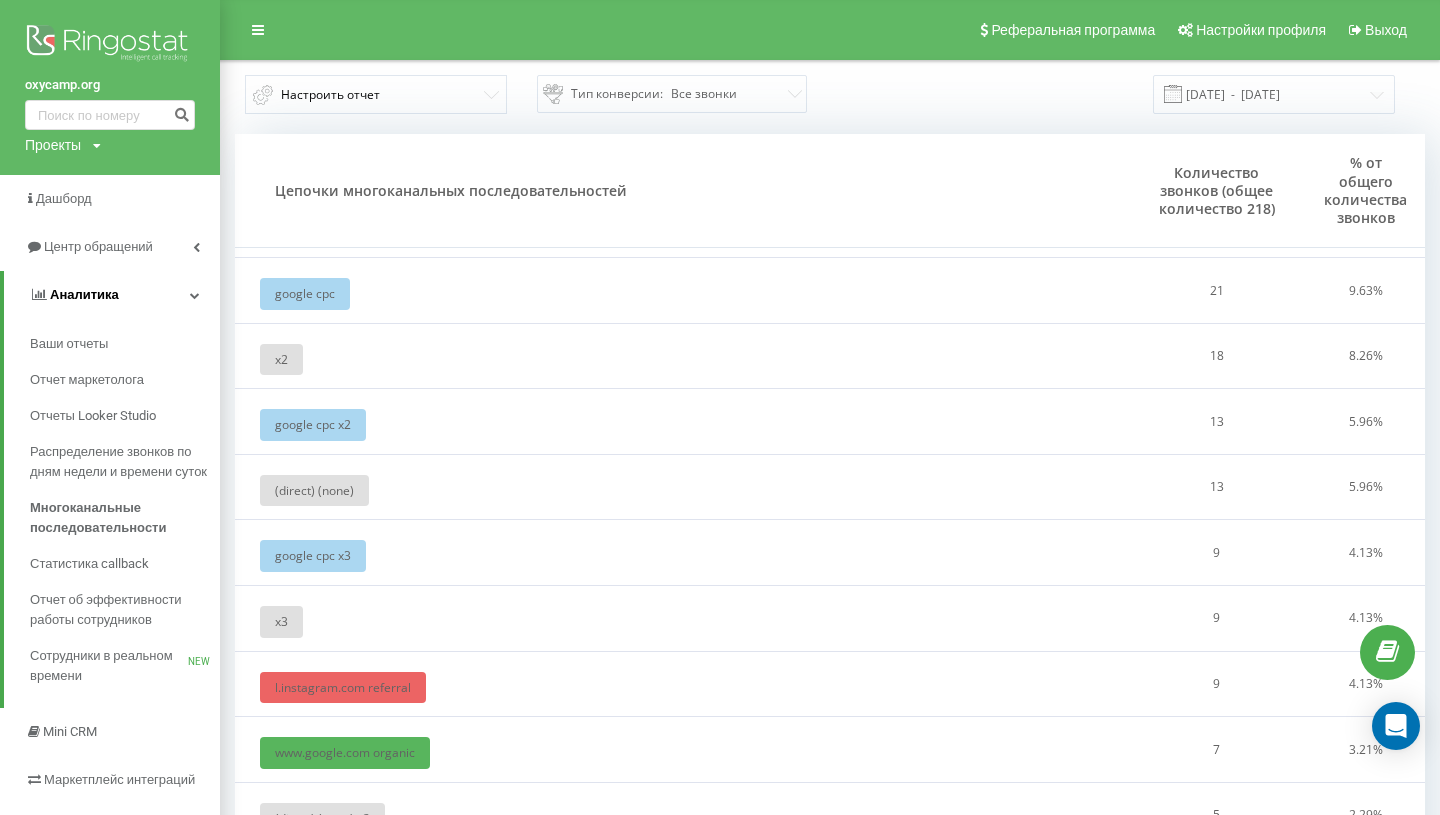 click on "Аналитика" at bounding box center [84, 294] 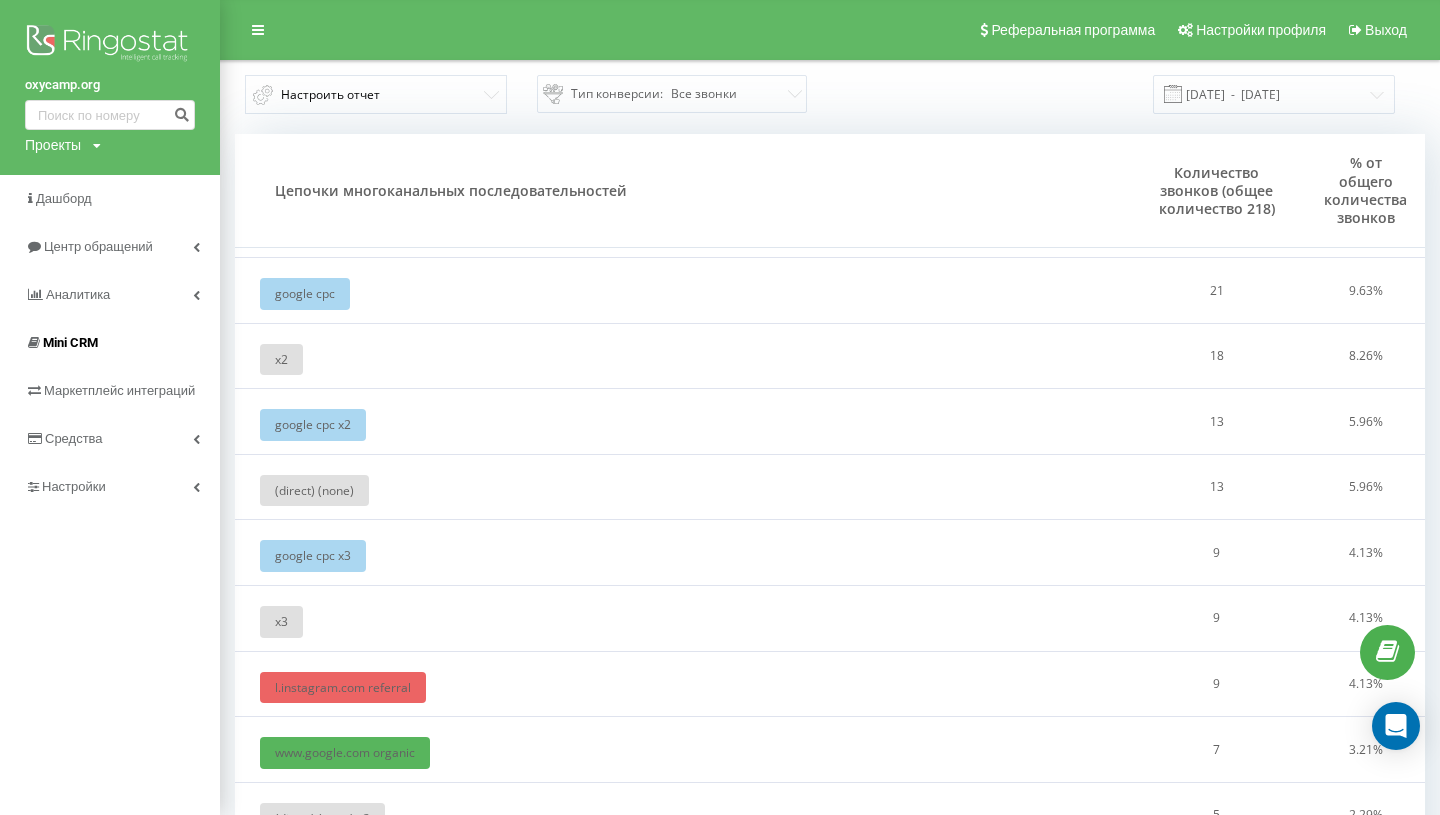 click on "Mini CRM" at bounding box center [70, 342] 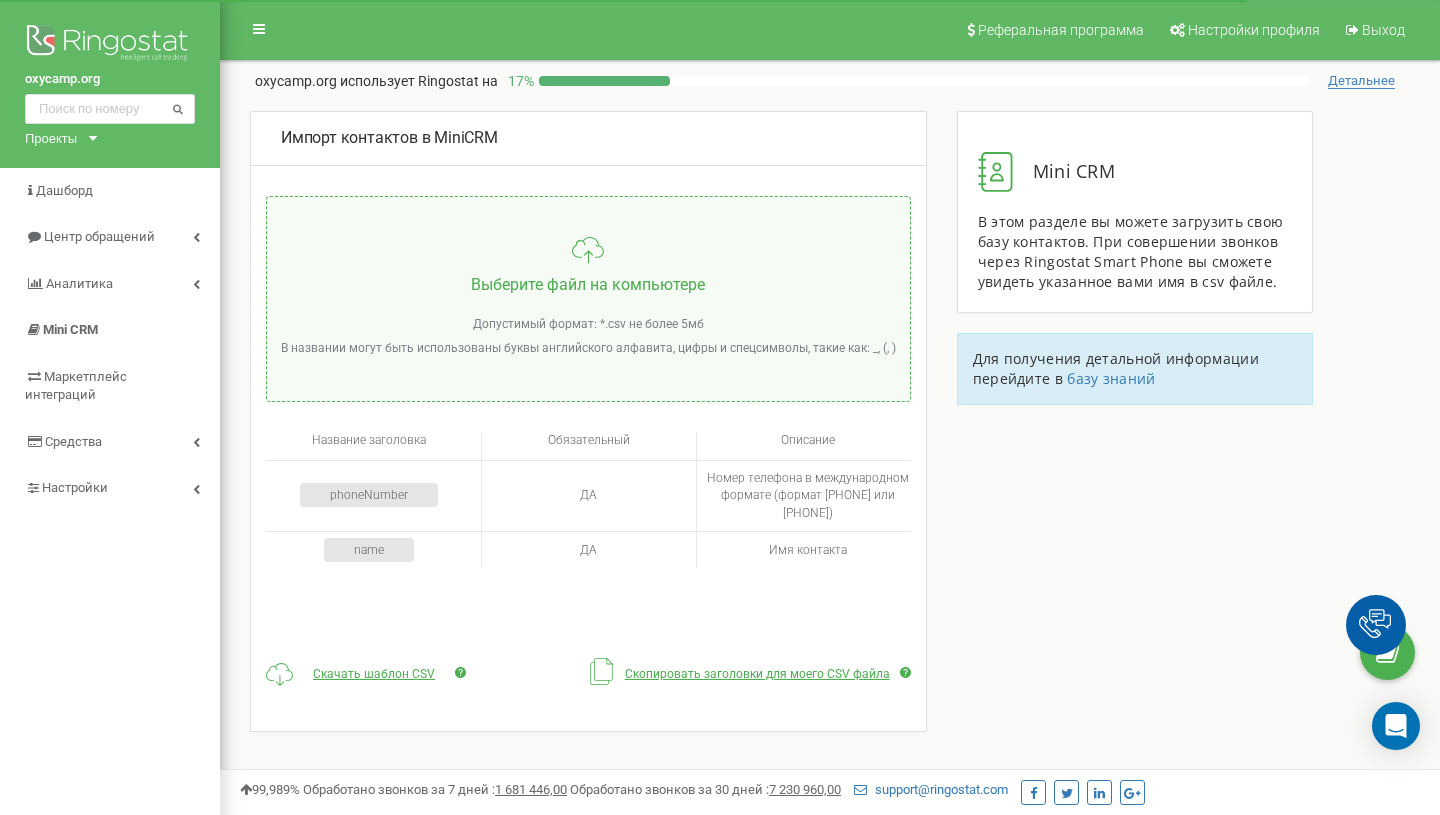 scroll, scrollTop: 208, scrollLeft: 0, axis: vertical 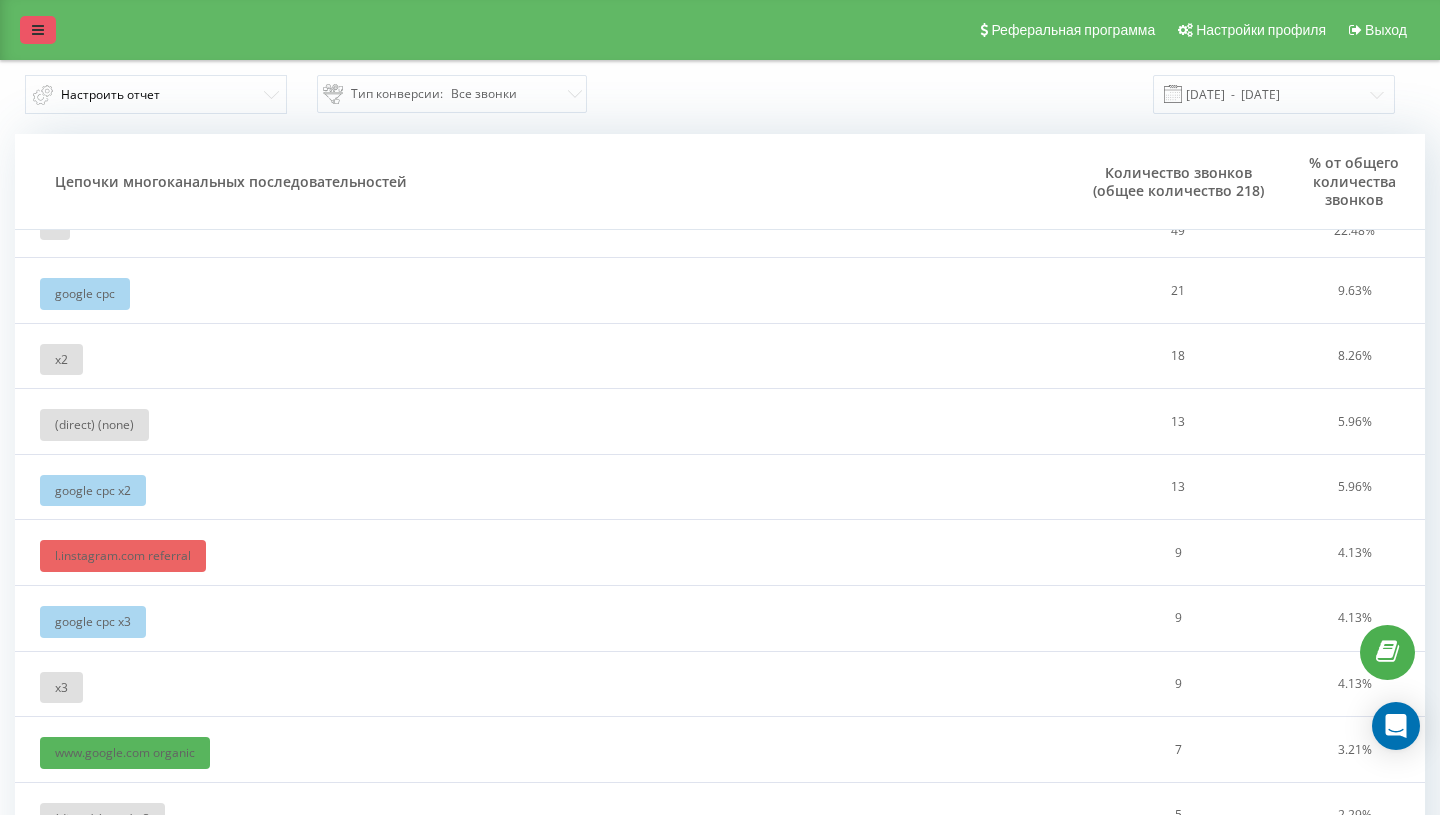 click at bounding box center (38, 30) 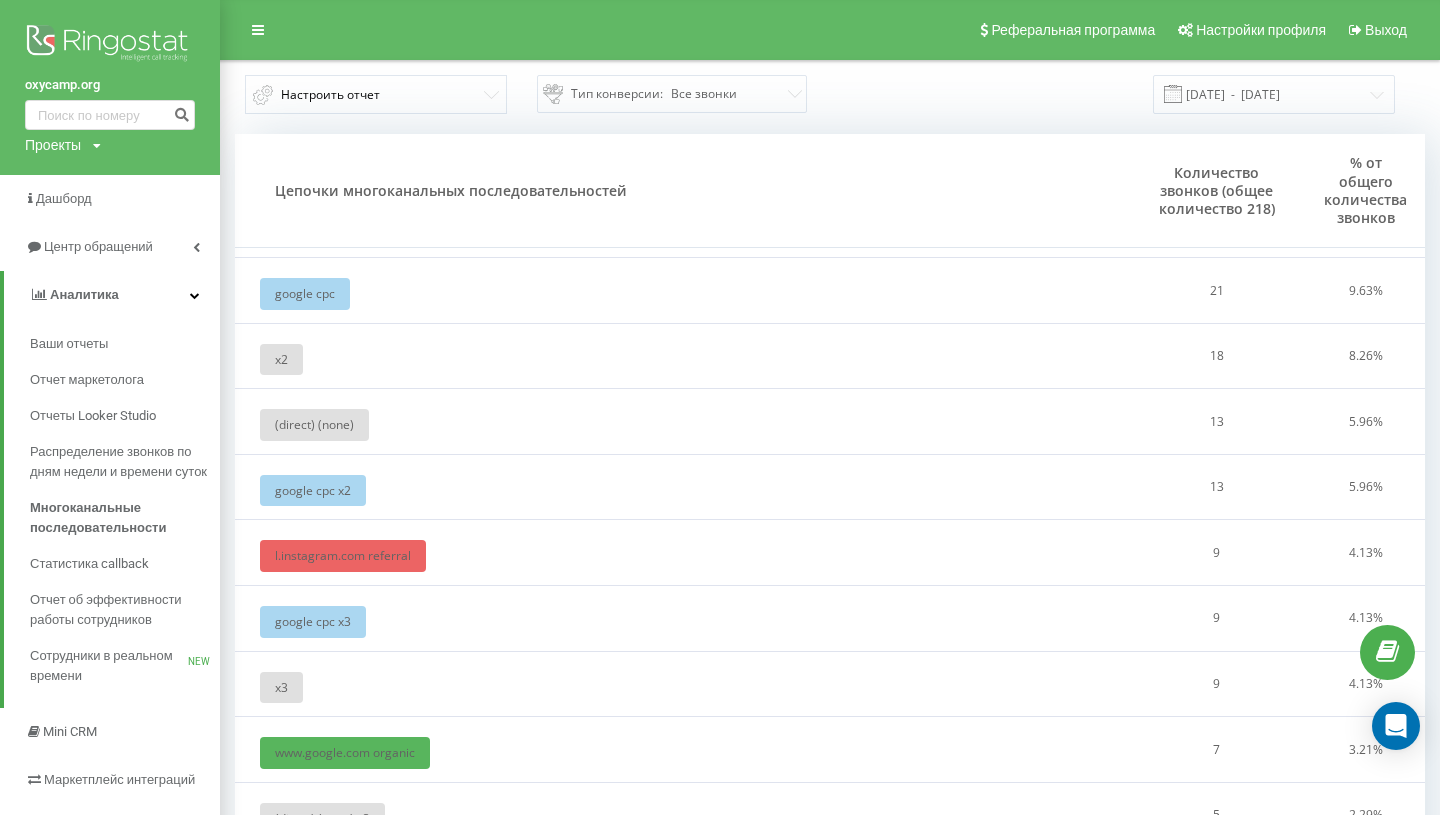click on "Проекты" at bounding box center (53, 145) 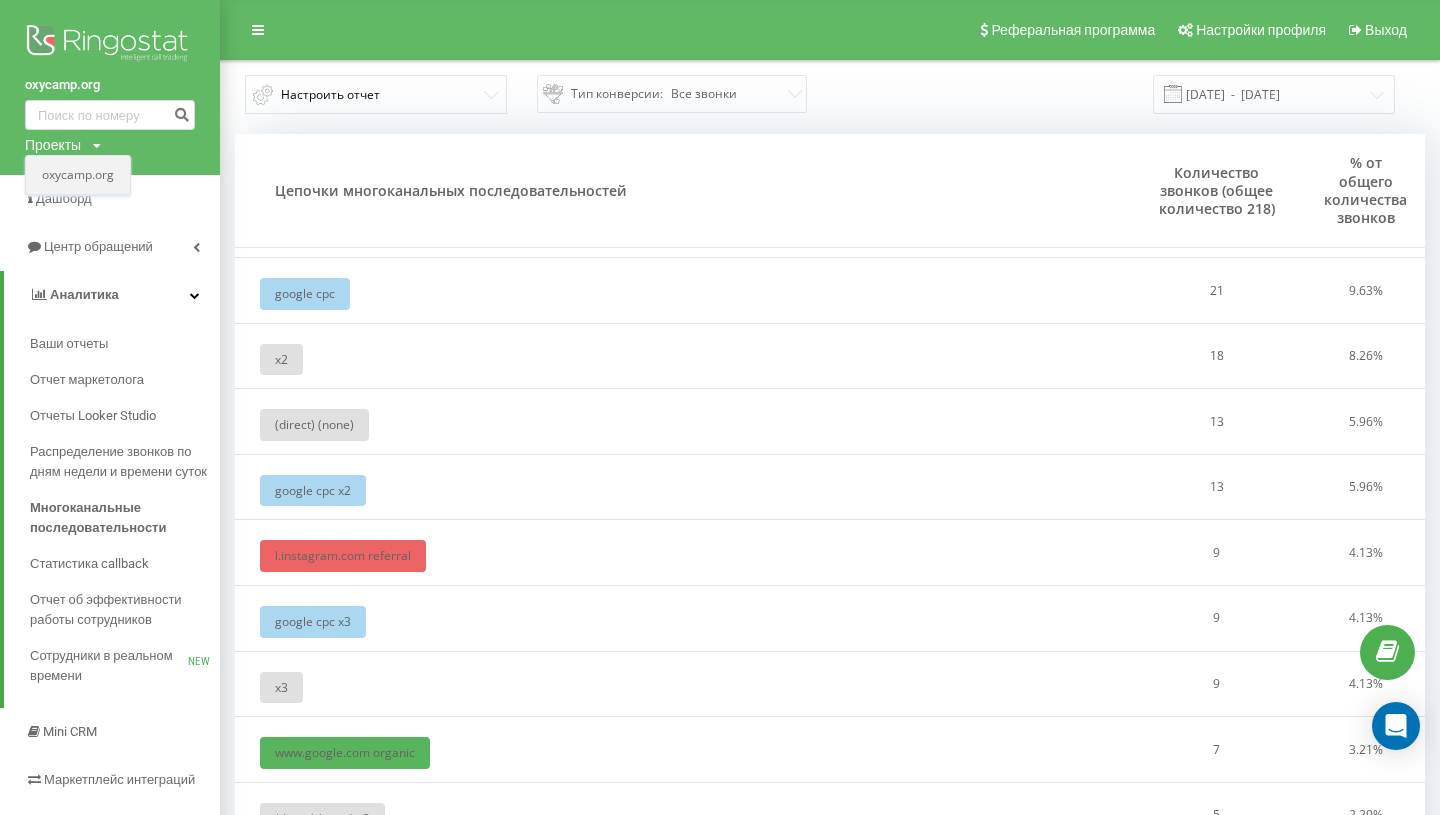 click on "oxycamp.org" at bounding box center (78, 175) 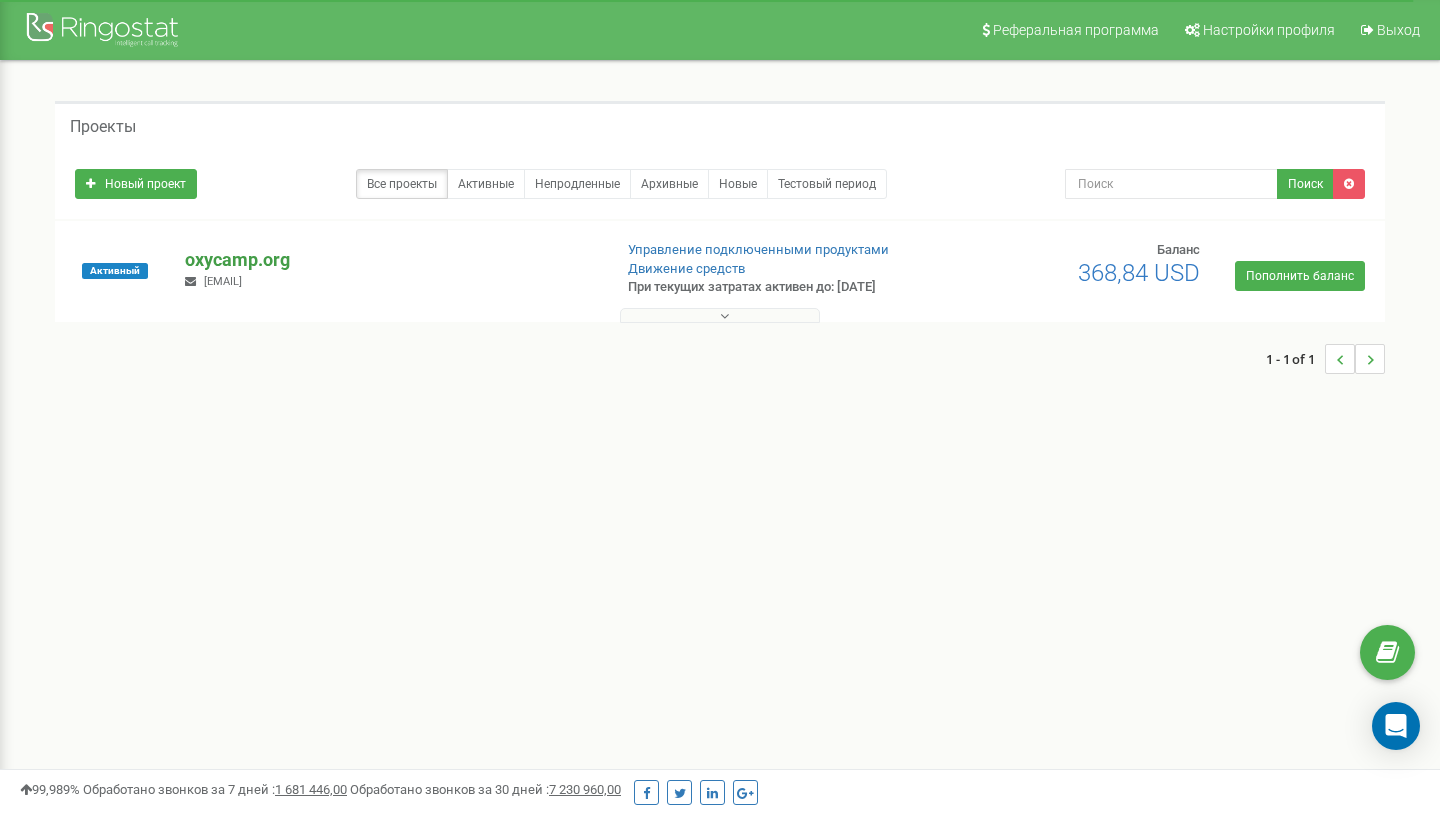 scroll, scrollTop: 0, scrollLeft: 0, axis: both 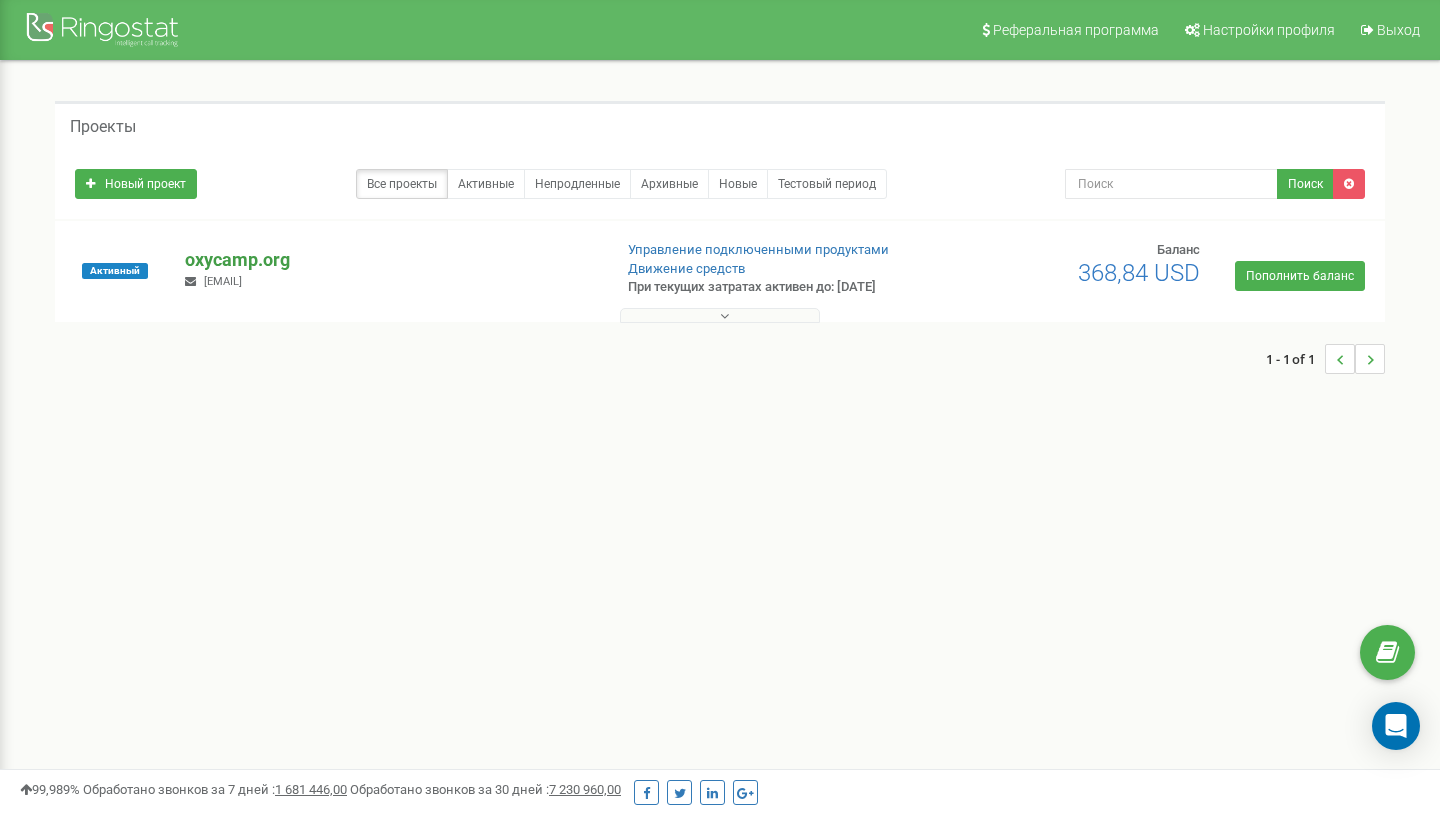 click on "oxycamp.org" at bounding box center (390, 260) 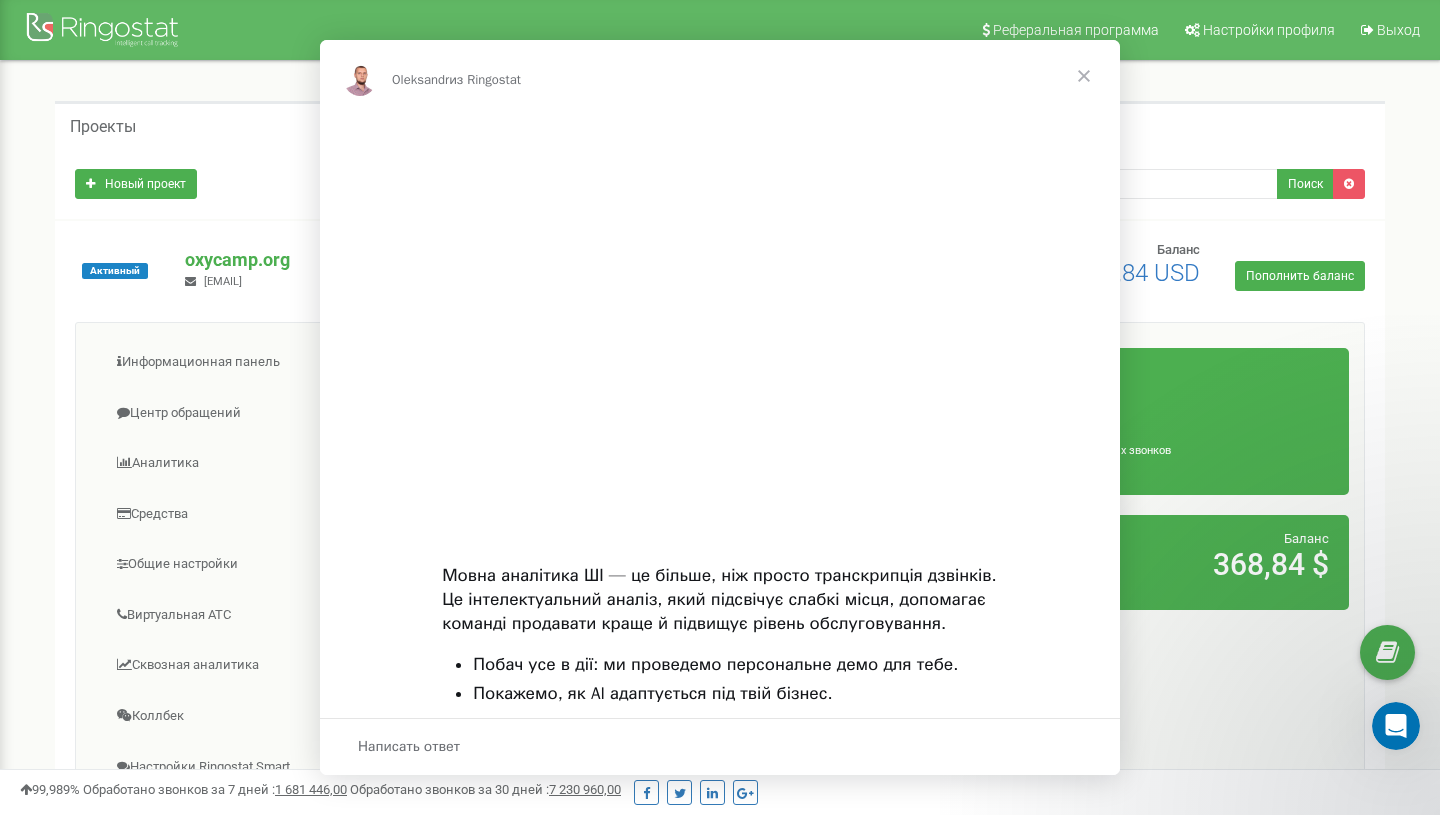 scroll, scrollTop: 0, scrollLeft: 0, axis: both 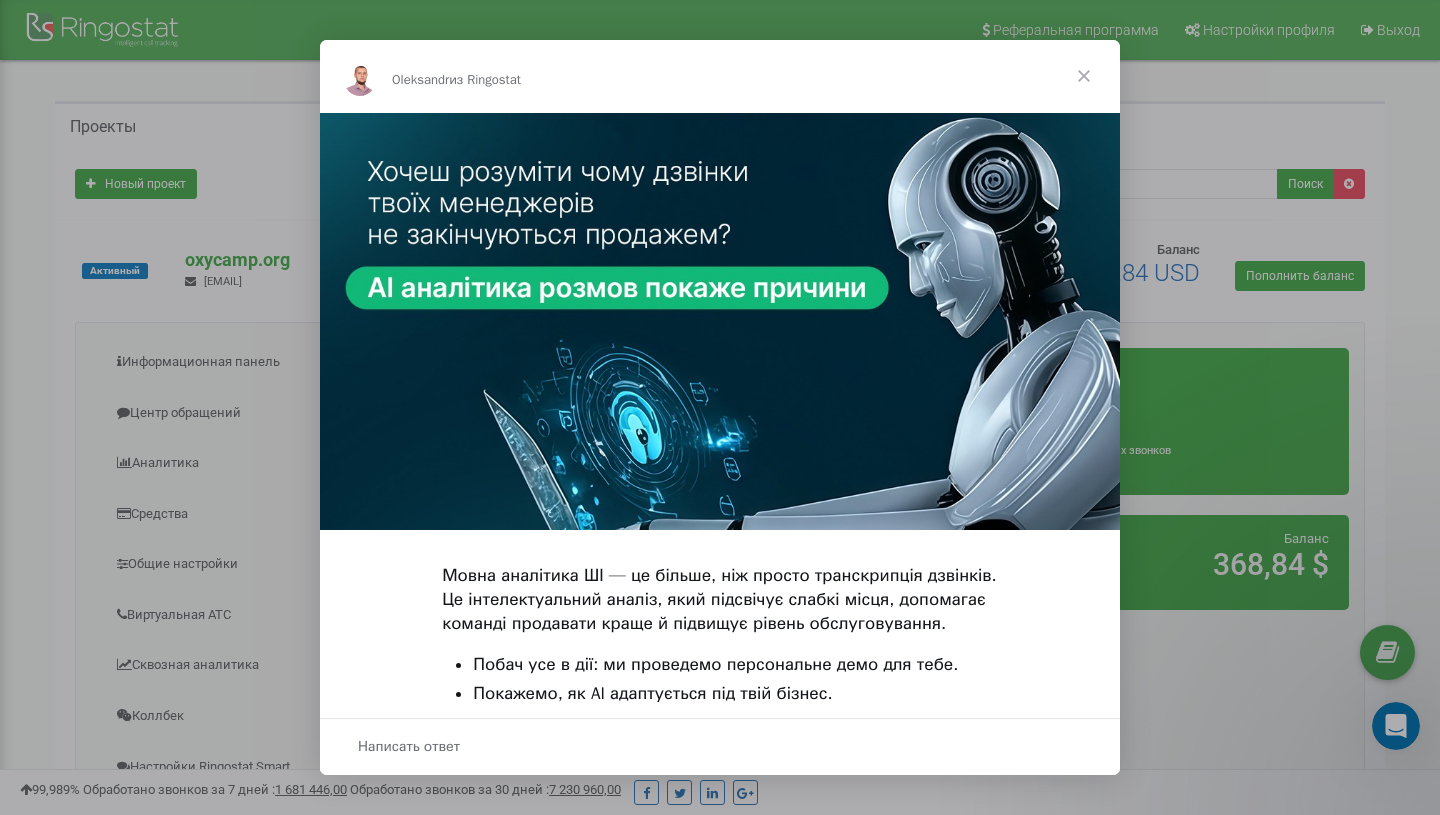 click at bounding box center [1084, 76] 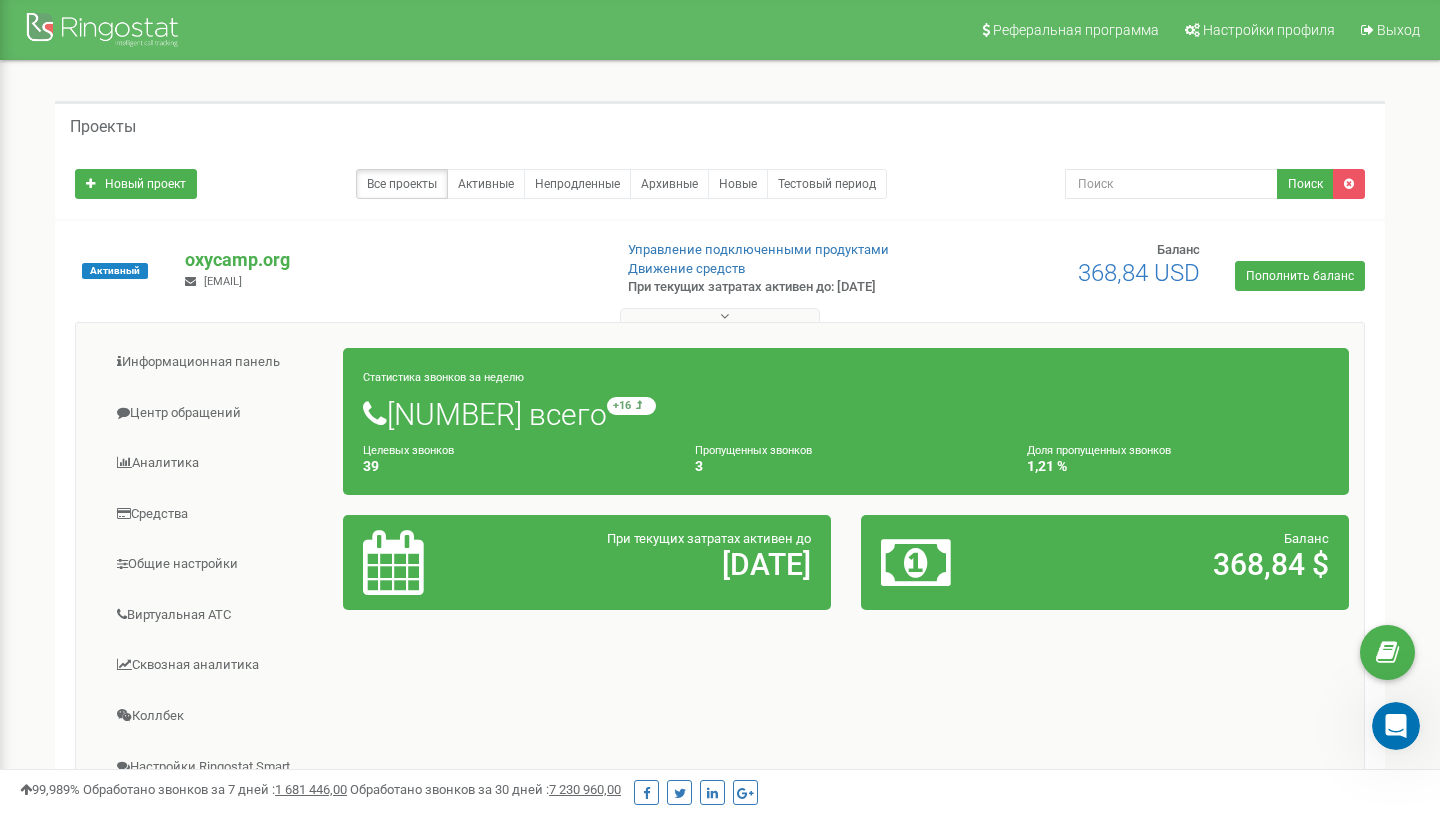 click on "Статистика звонков за неделю
247 всего
+16                                   относительно прошлой недели
Целевых звонков
39
Пропущенных звонков
3
Доля пропущенных звонков
1,21 %" at bounding box center (846, 421) 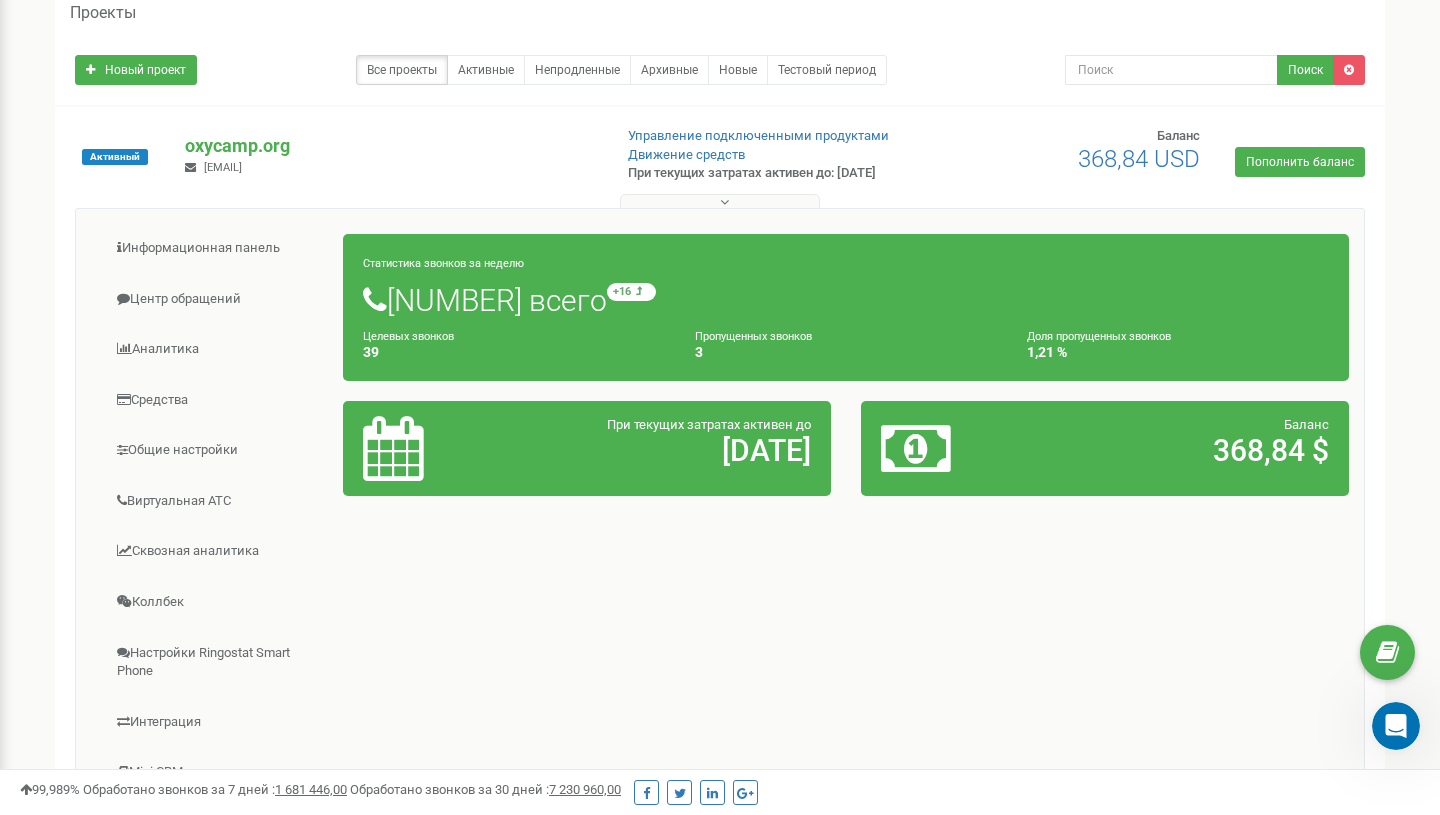 scroll, scrollTop: 18, scrollLeft: 0, axis: vertical 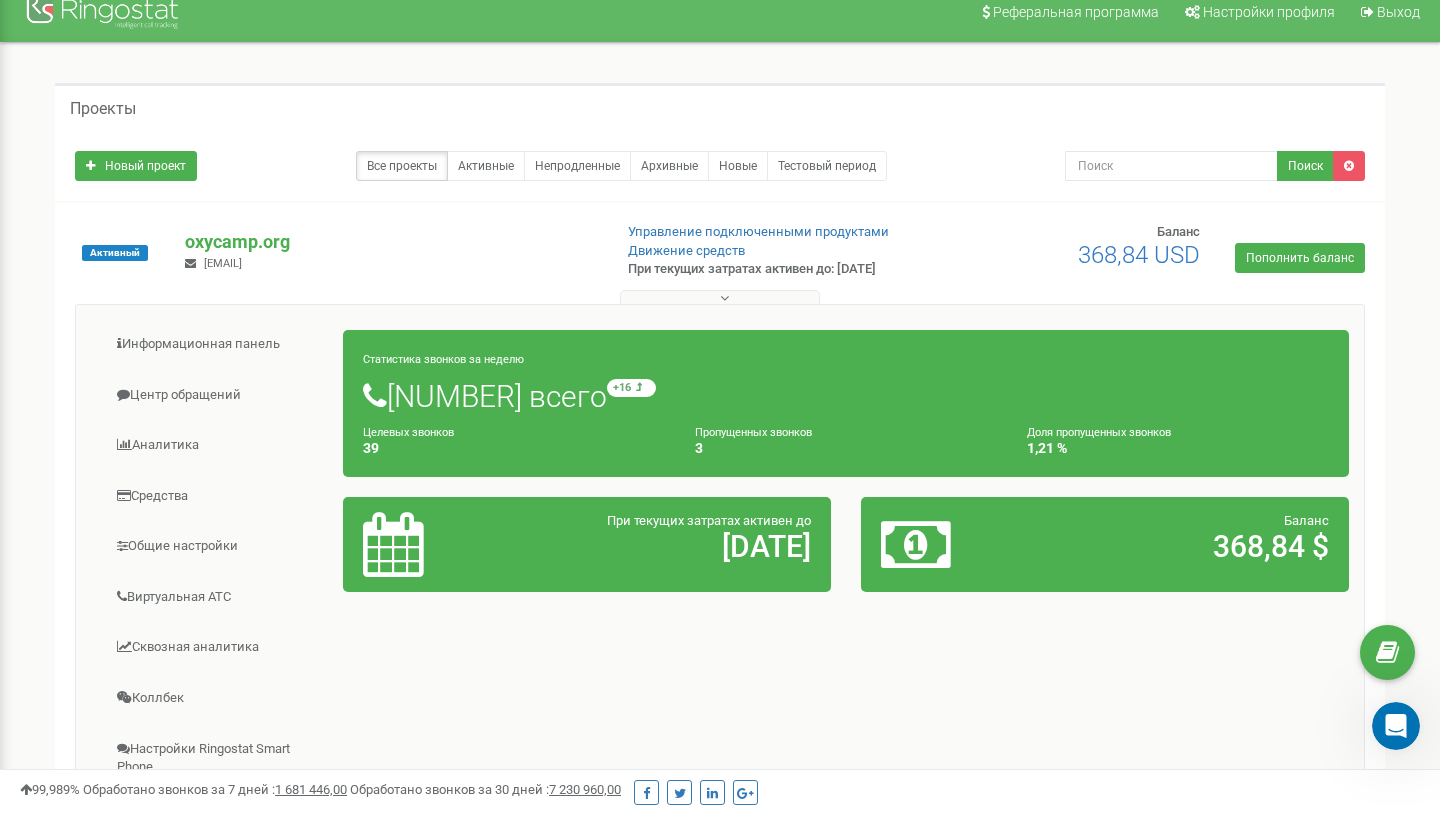 click on "28.12.2025" at bounding box center (666, 546) 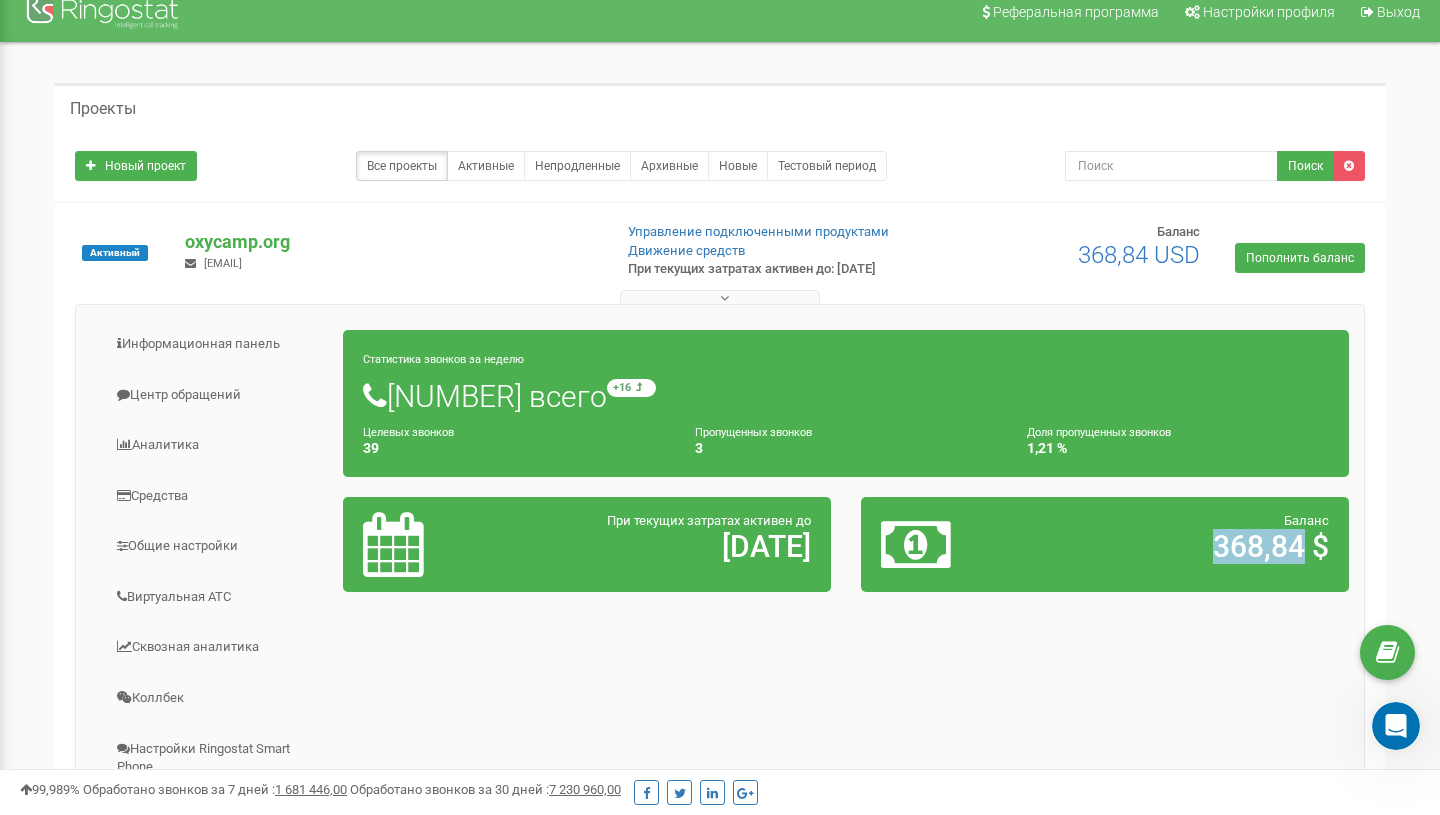 click on "368,84 $" at bounding box center (1184, 546) 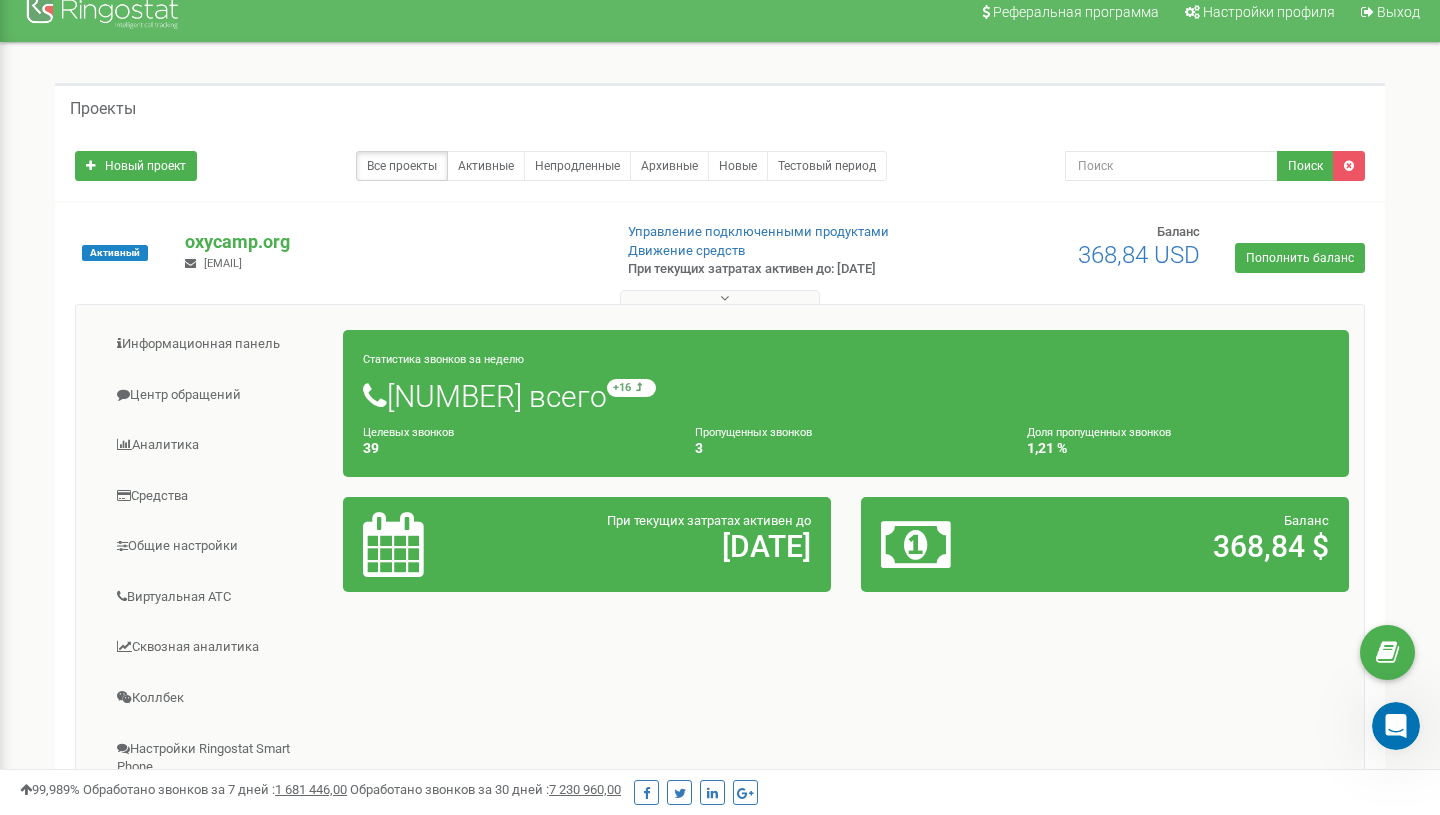 click on "247 всего
+16                                   относительно прошлой недели" at bounding box center [846, 396] 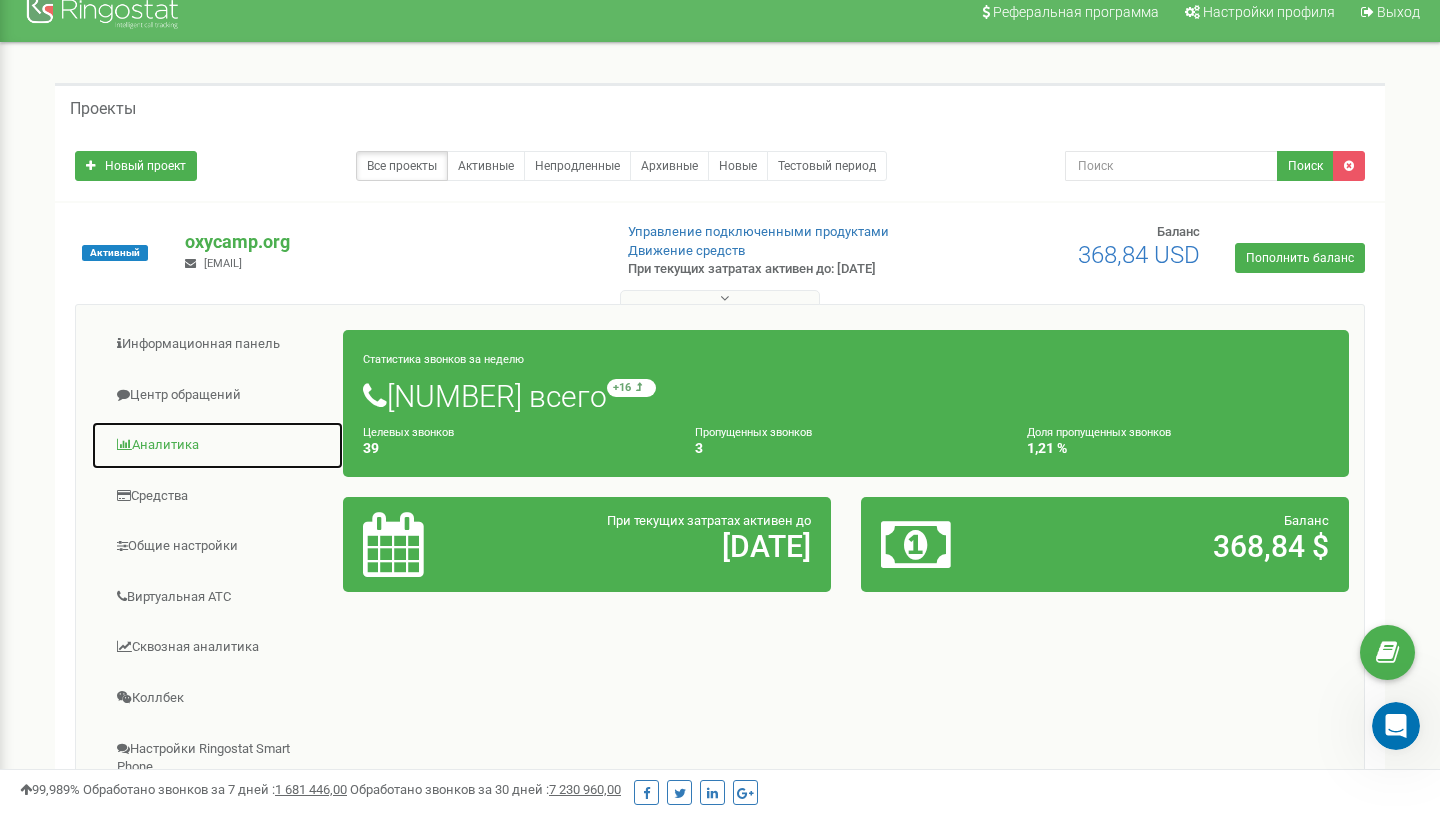 click on "Аналитика" at bounding box center [217, 445] 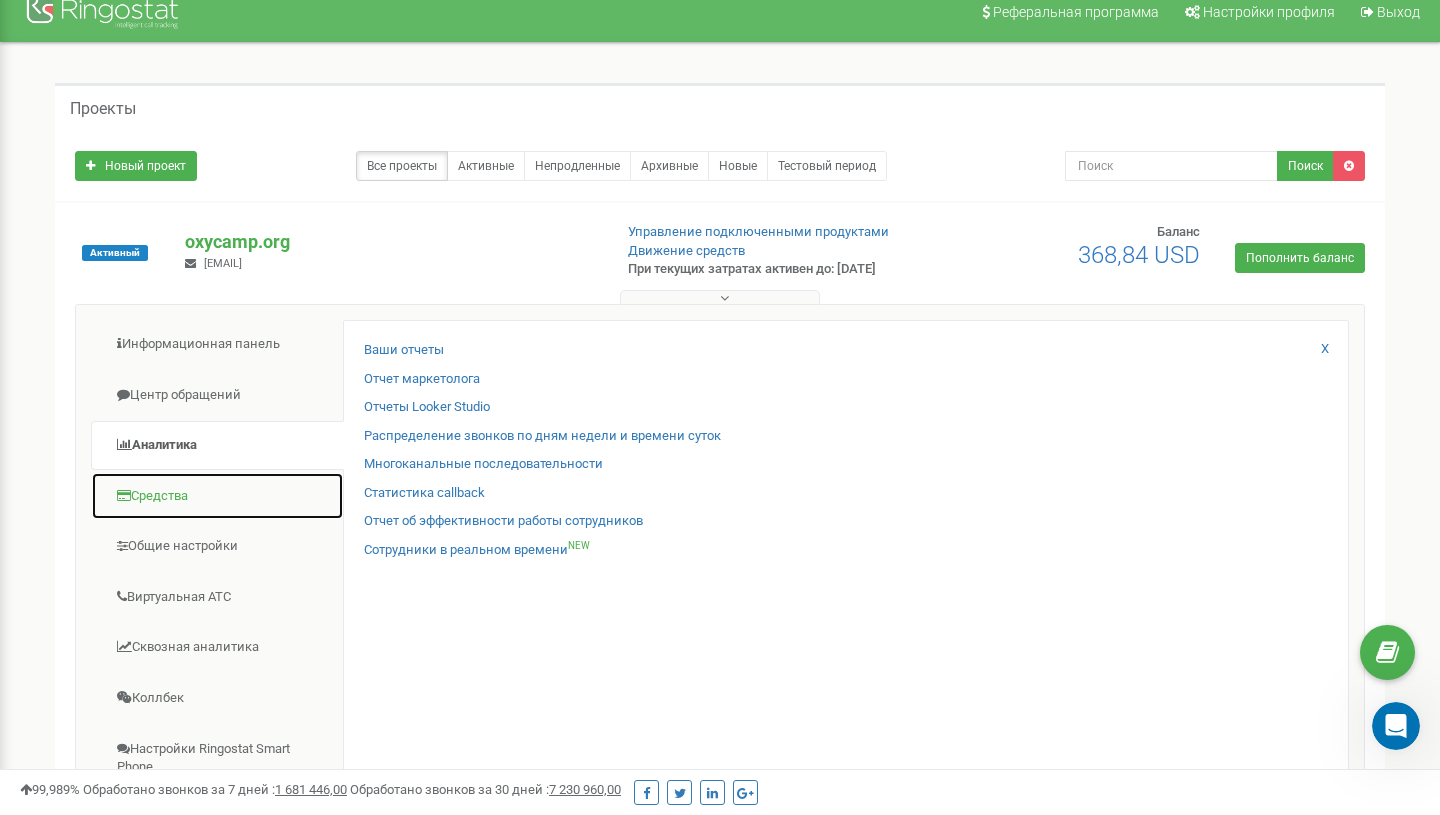 click on "Средства" at bounding box center [217, 496] 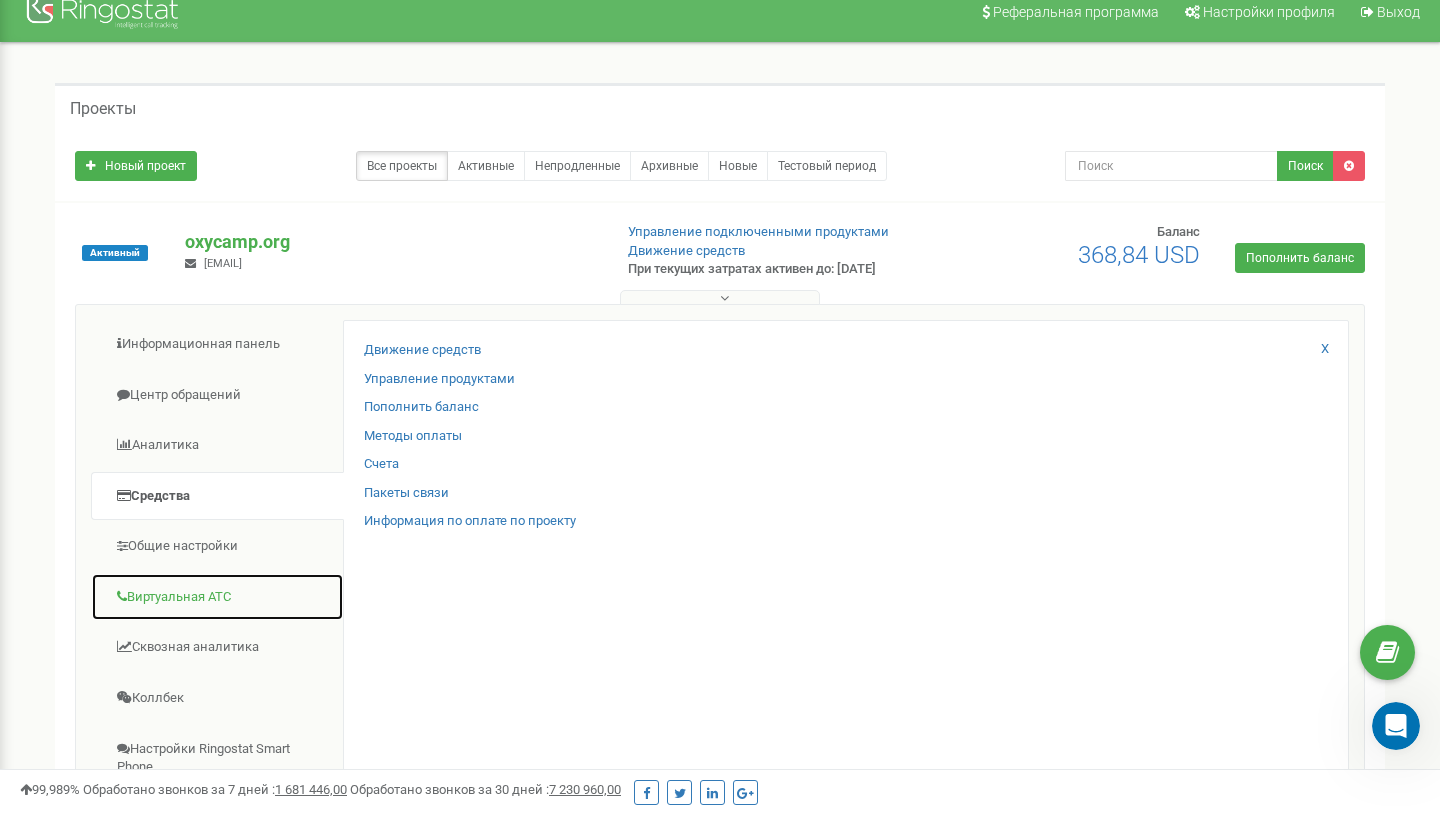 click on "Виртуальная АТС" at bounding box center [217, 597] 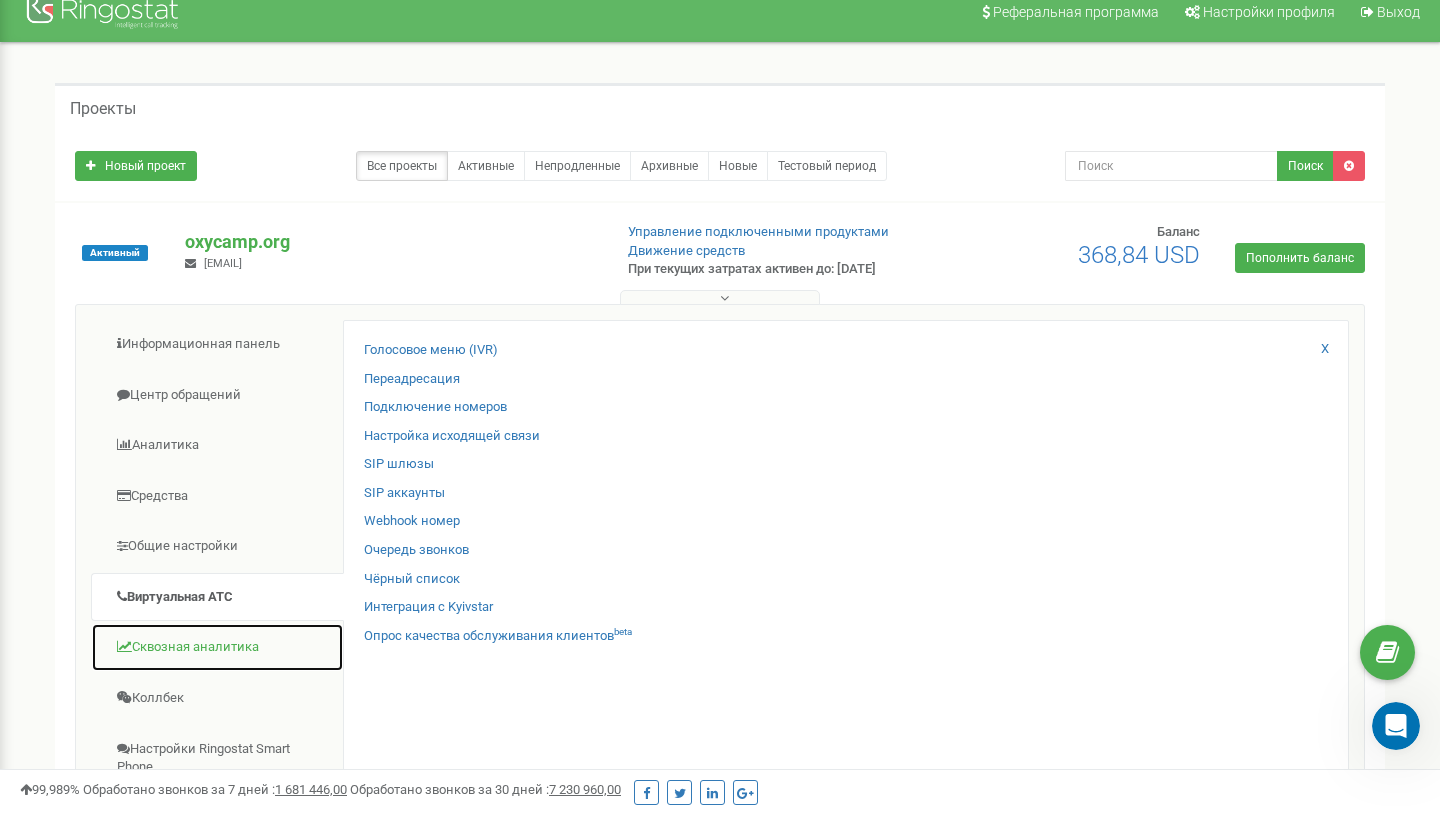 click on "Сквозная аналитика" at bounding box center (217, 647) 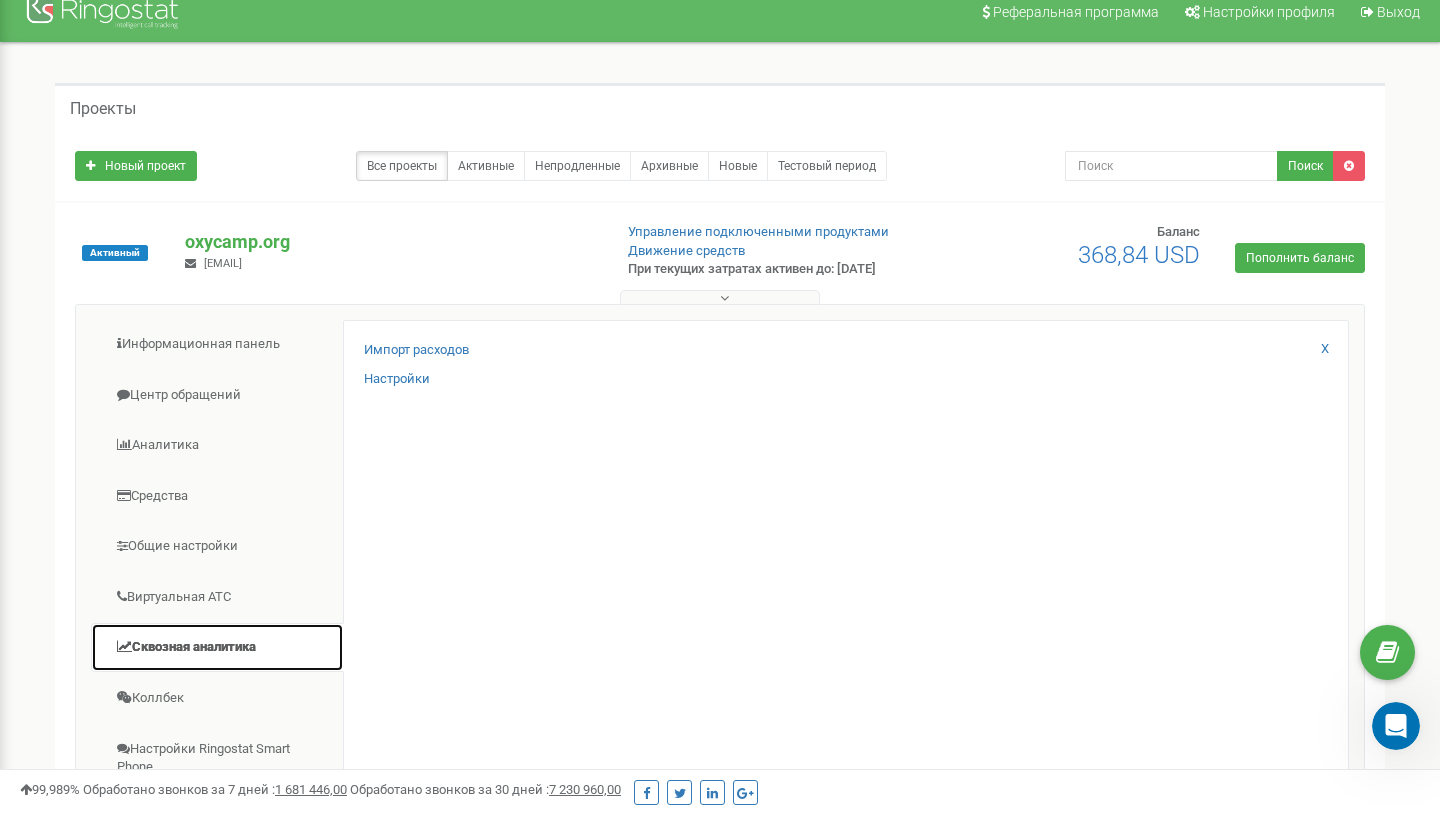 scroll, scrollTop: 88, scrollLeft: 0, axis: vertical 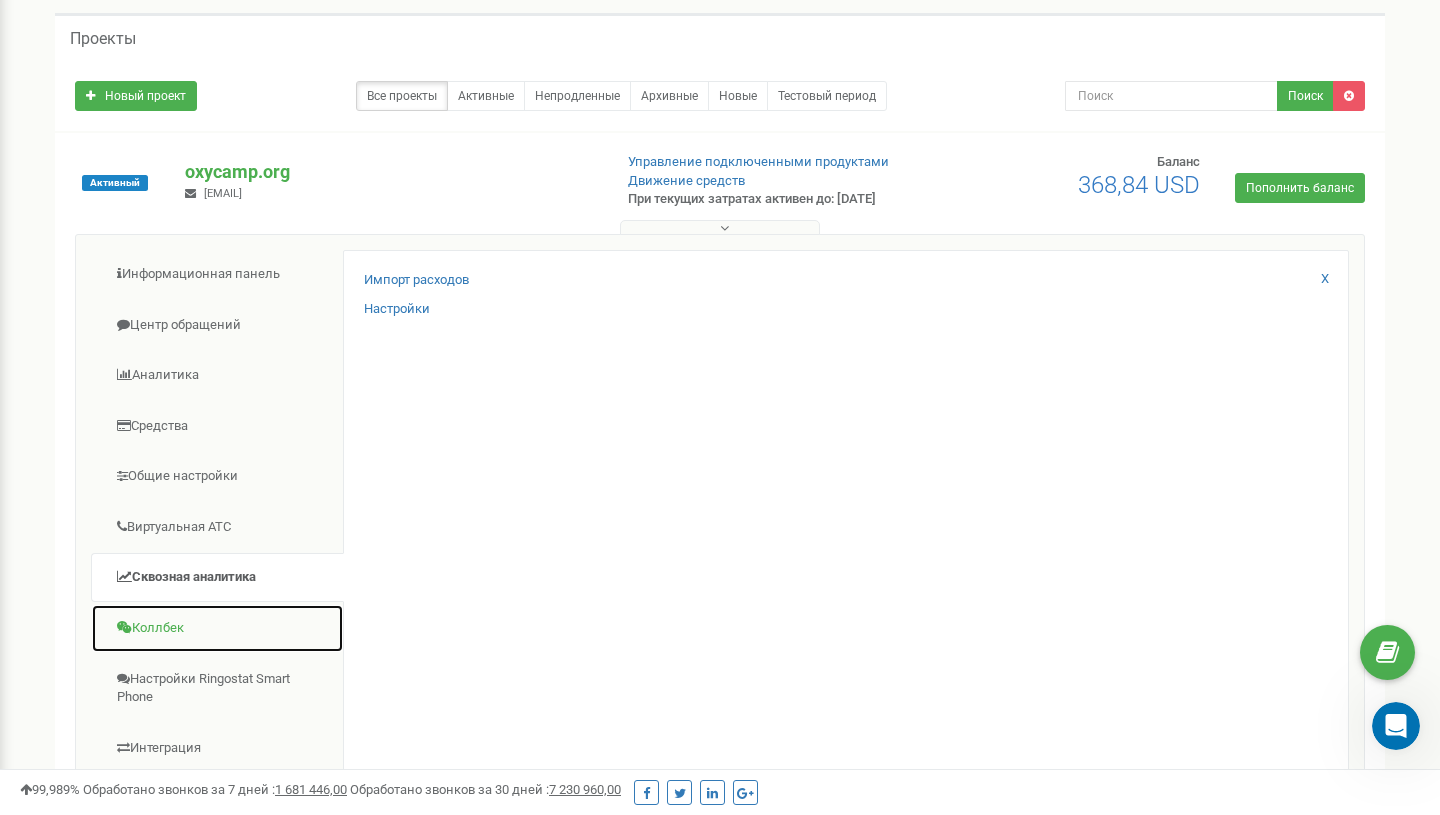 click on "Коллбек" at bounding box center (217, 628) 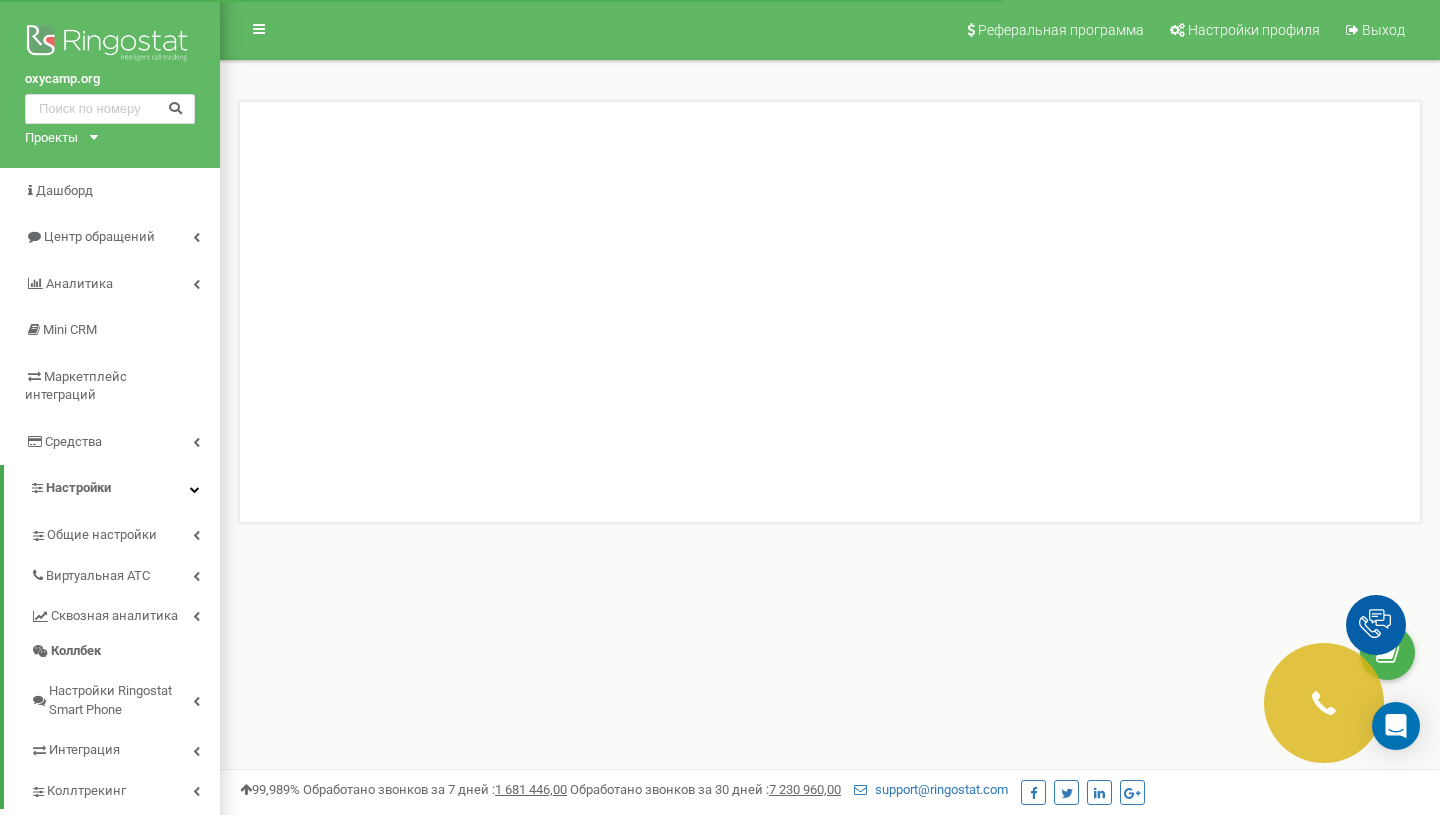 scroll, scrollTop: 0, scrollLeft: 0, axis: both 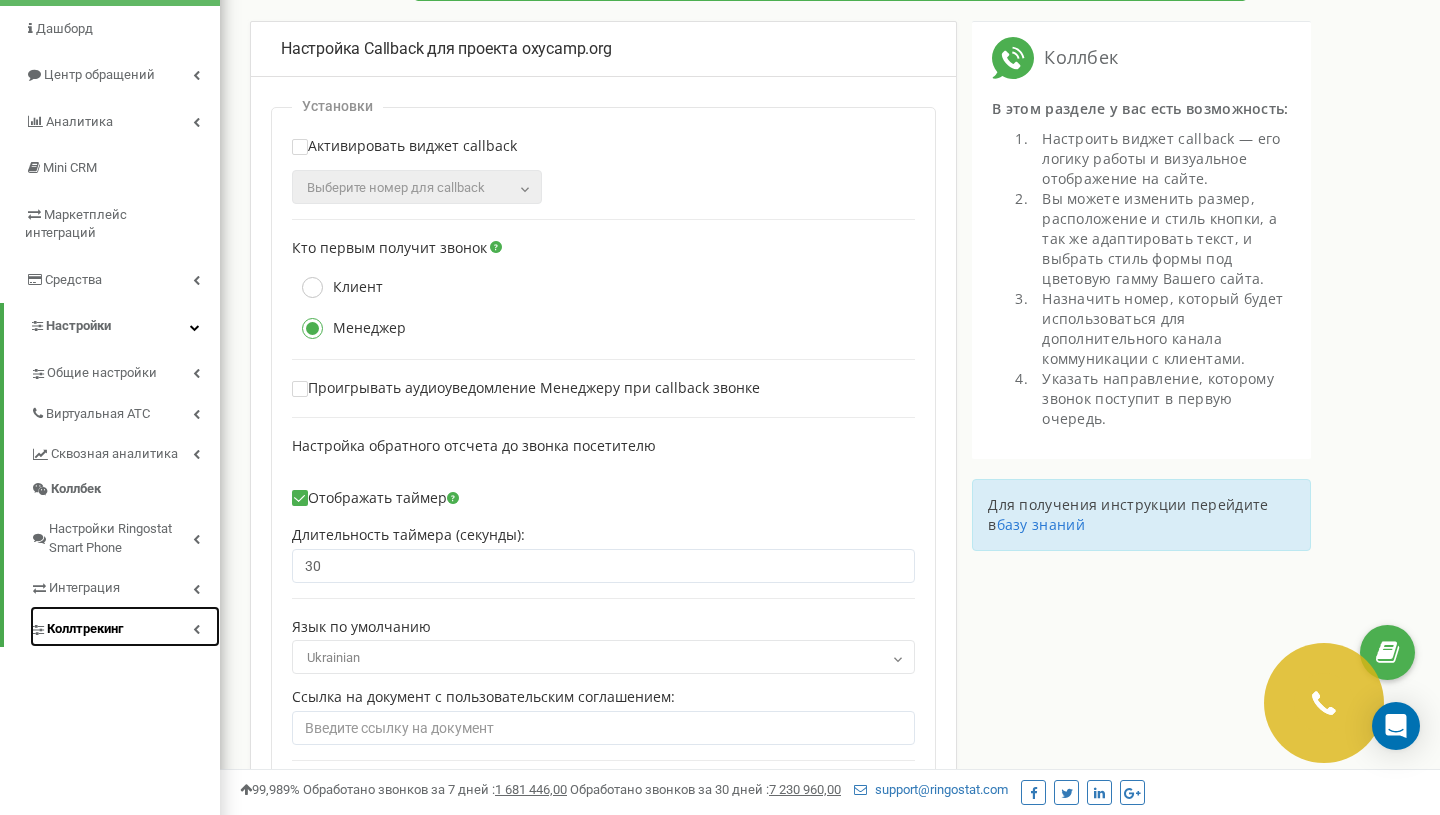 click on "Коллтрекинг" at bounding box center (85, 629) 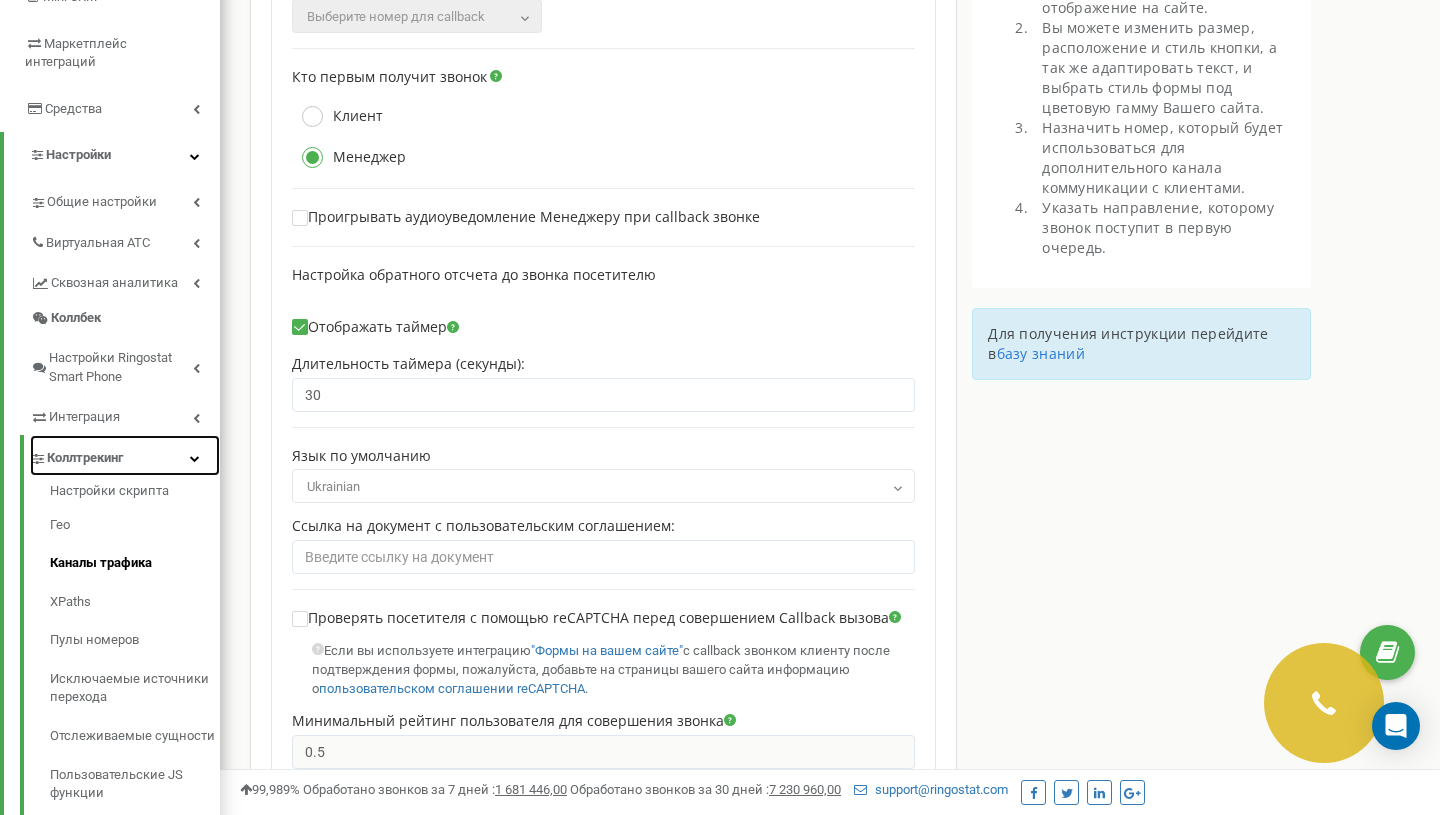 scroll, scrollTop: 334, scrollLeft: 0, axis: vertical 